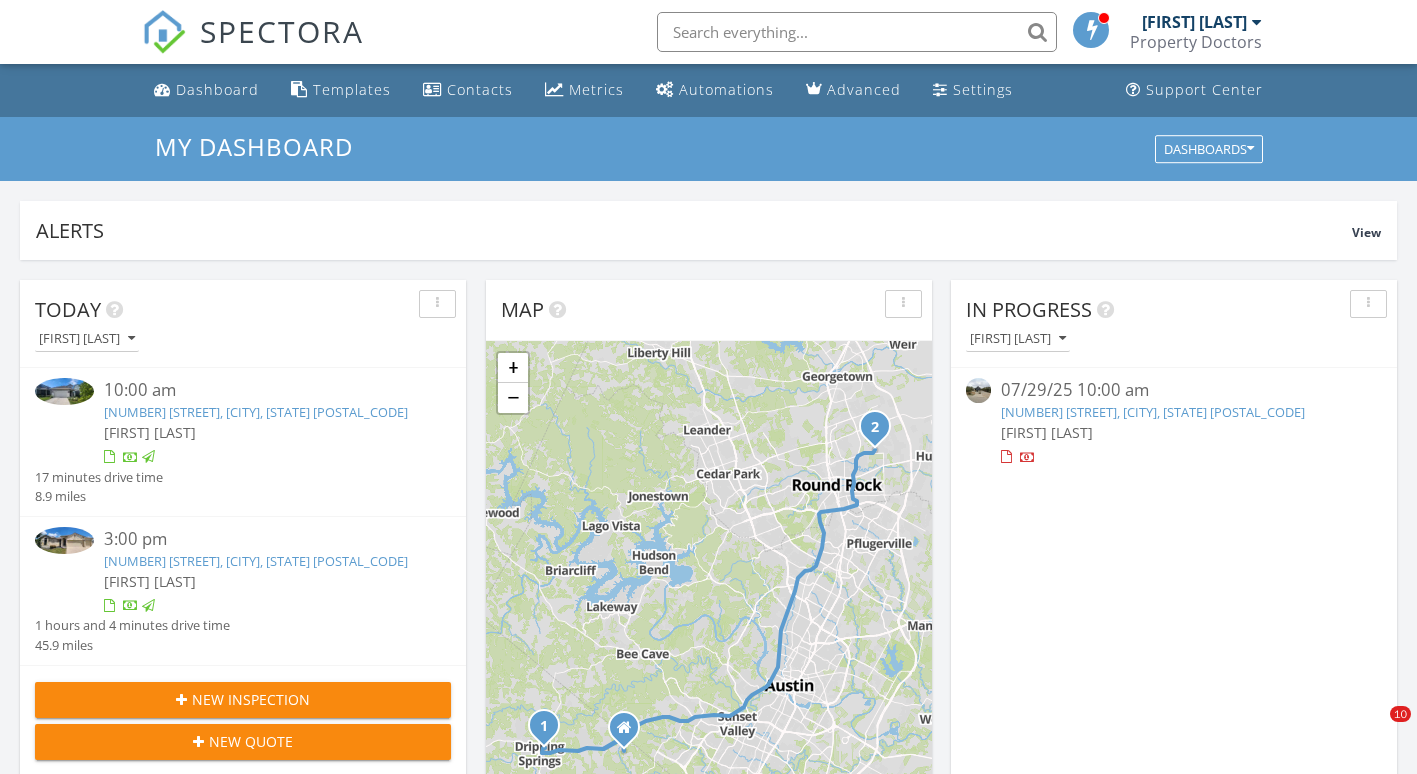 scroll, scrollTop: 0, scrollLeft: 0, axis: both 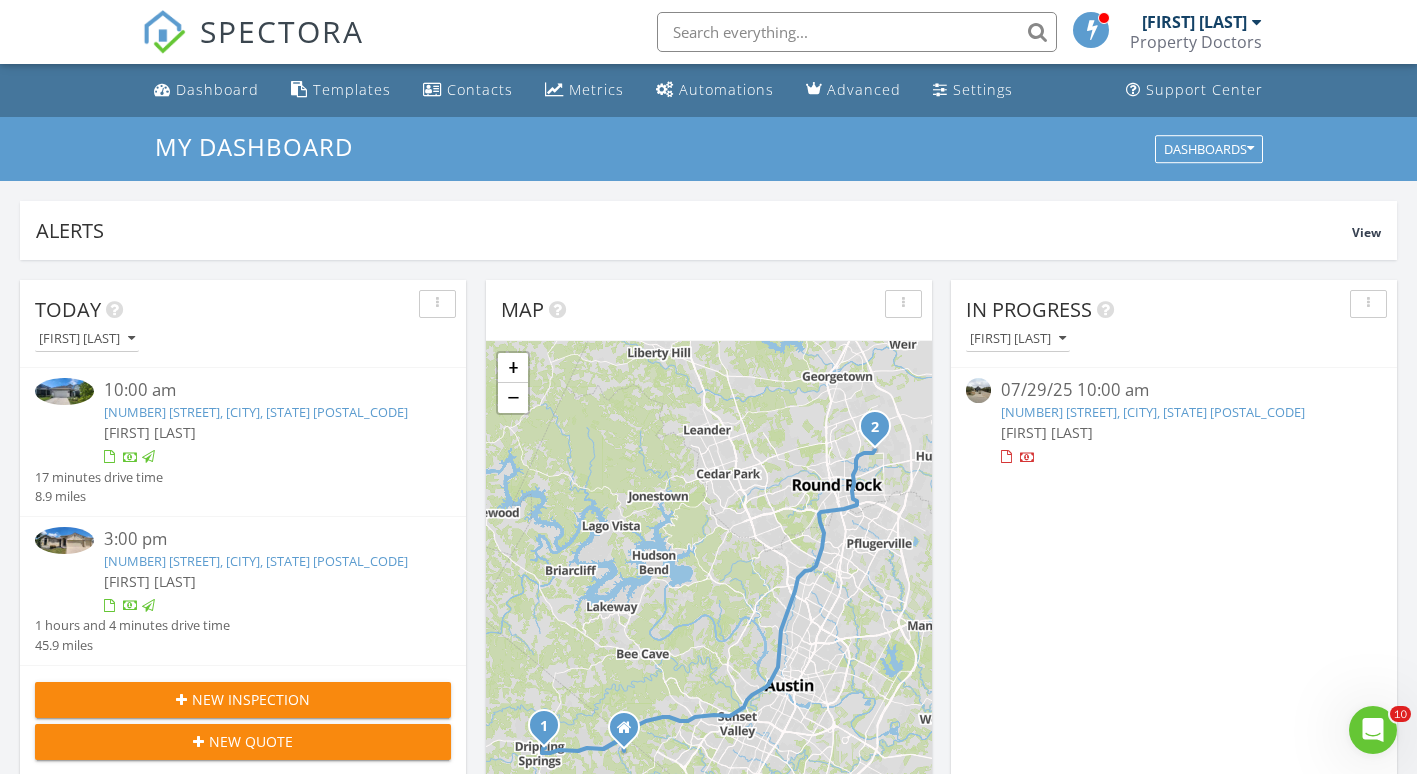 click on "SPECTORA" at bounding box center [282, 31] 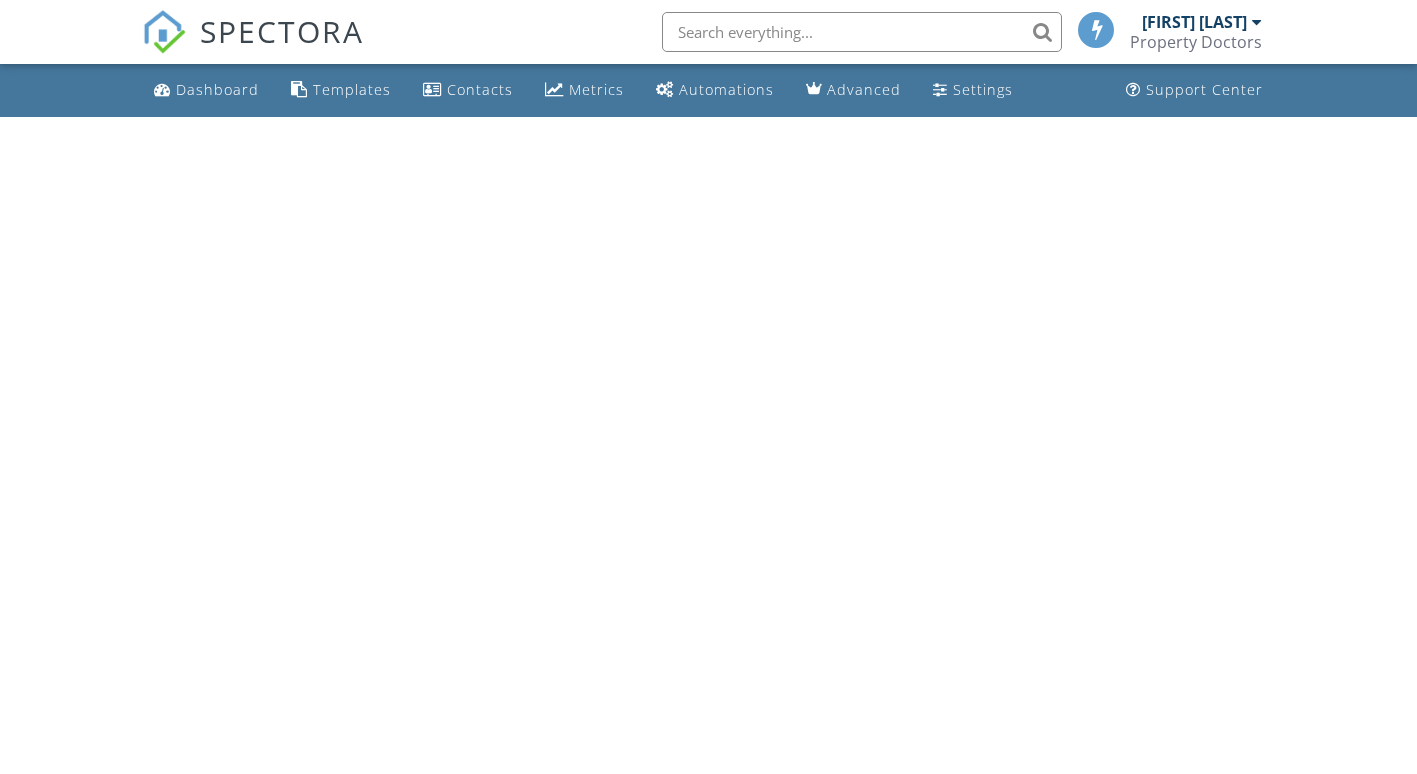 scroll, scrollTop: 0, scrollLeft: 0, axis: both 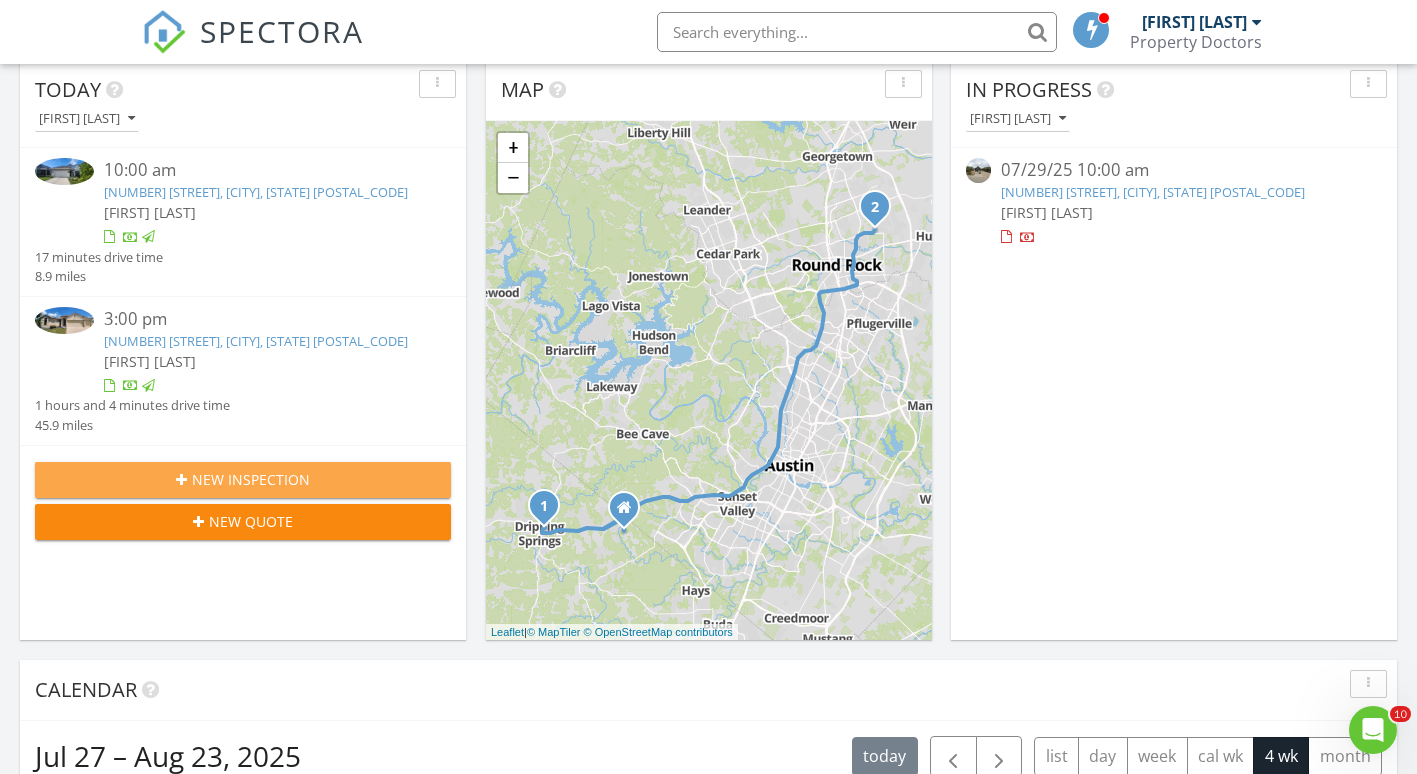 click on "New Inspection" at bounding box center (251, 479) 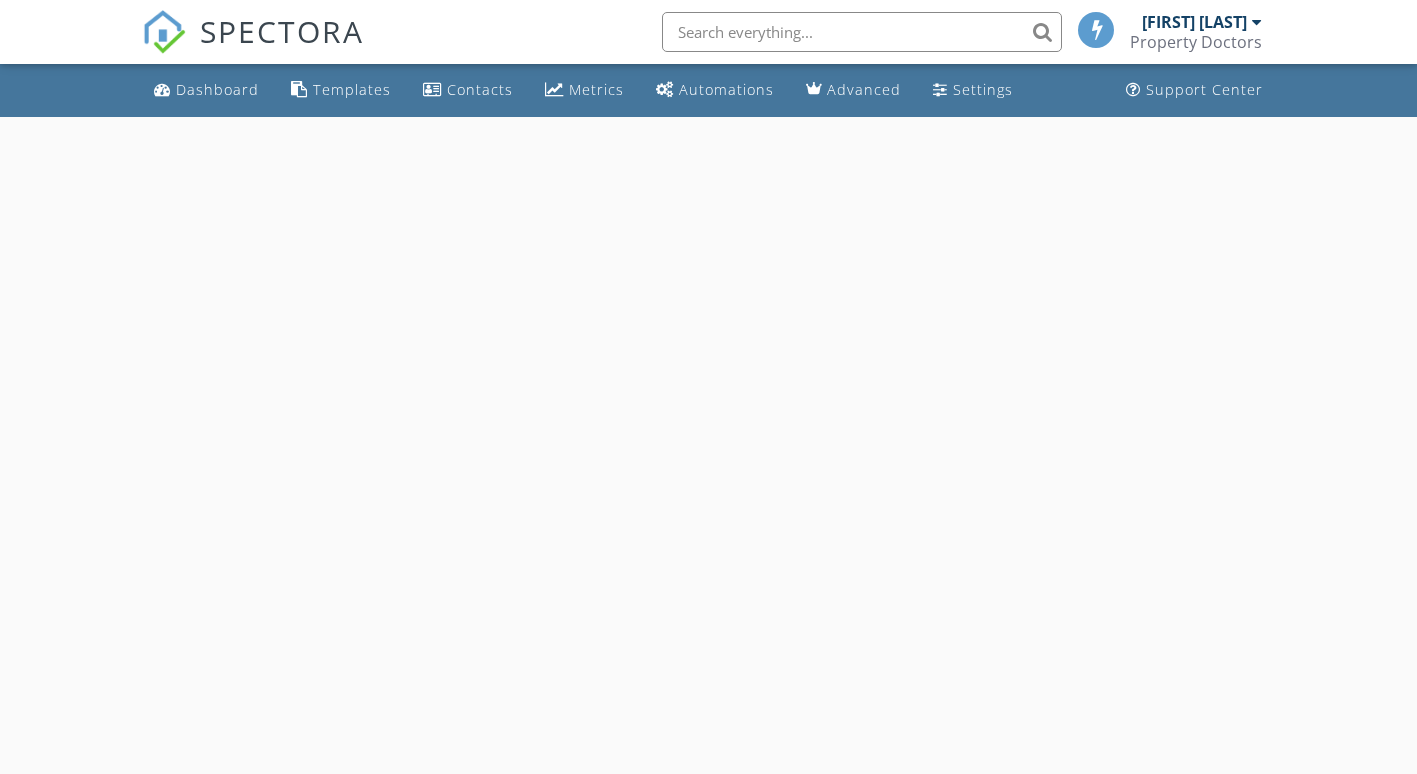 scroll, scrollTop: 0, scrollLeft: 0, axis: both 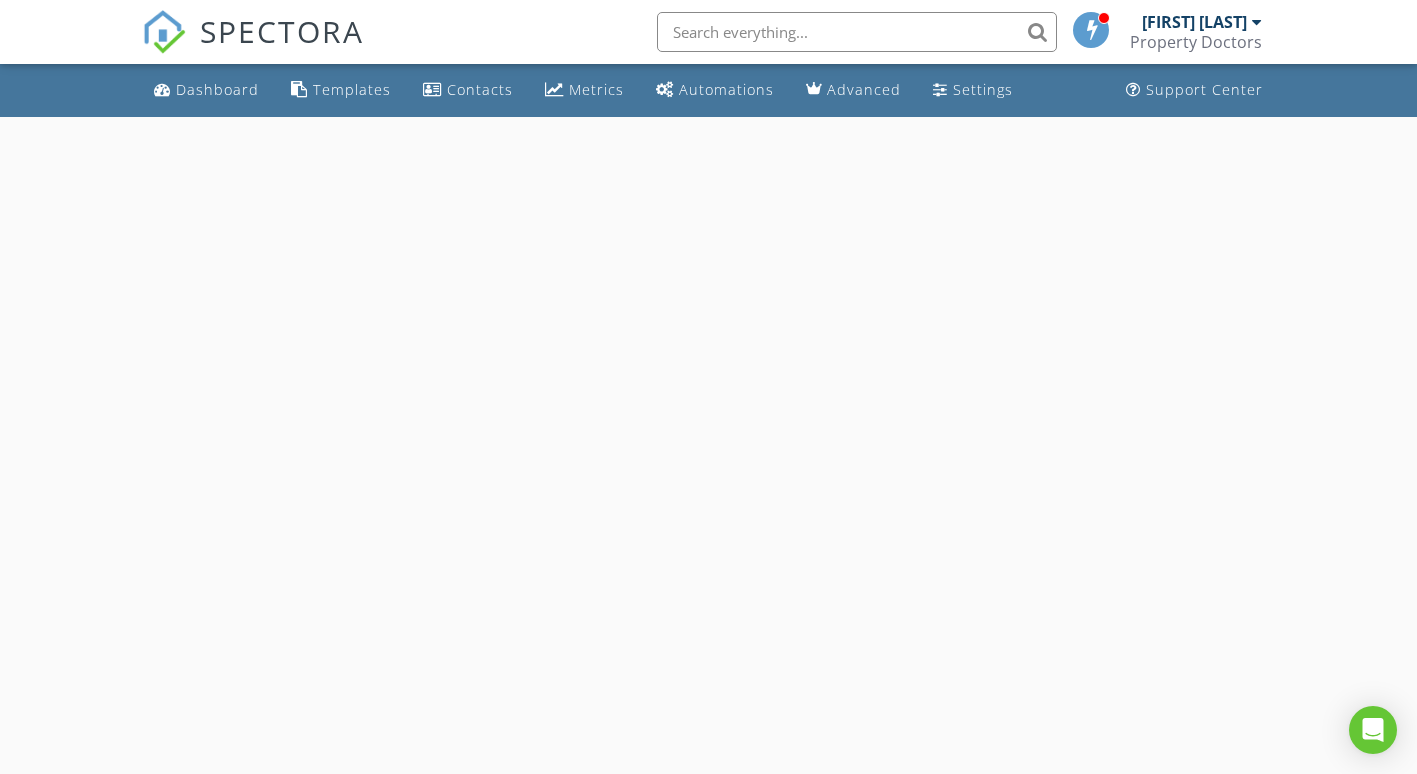 select on "7" 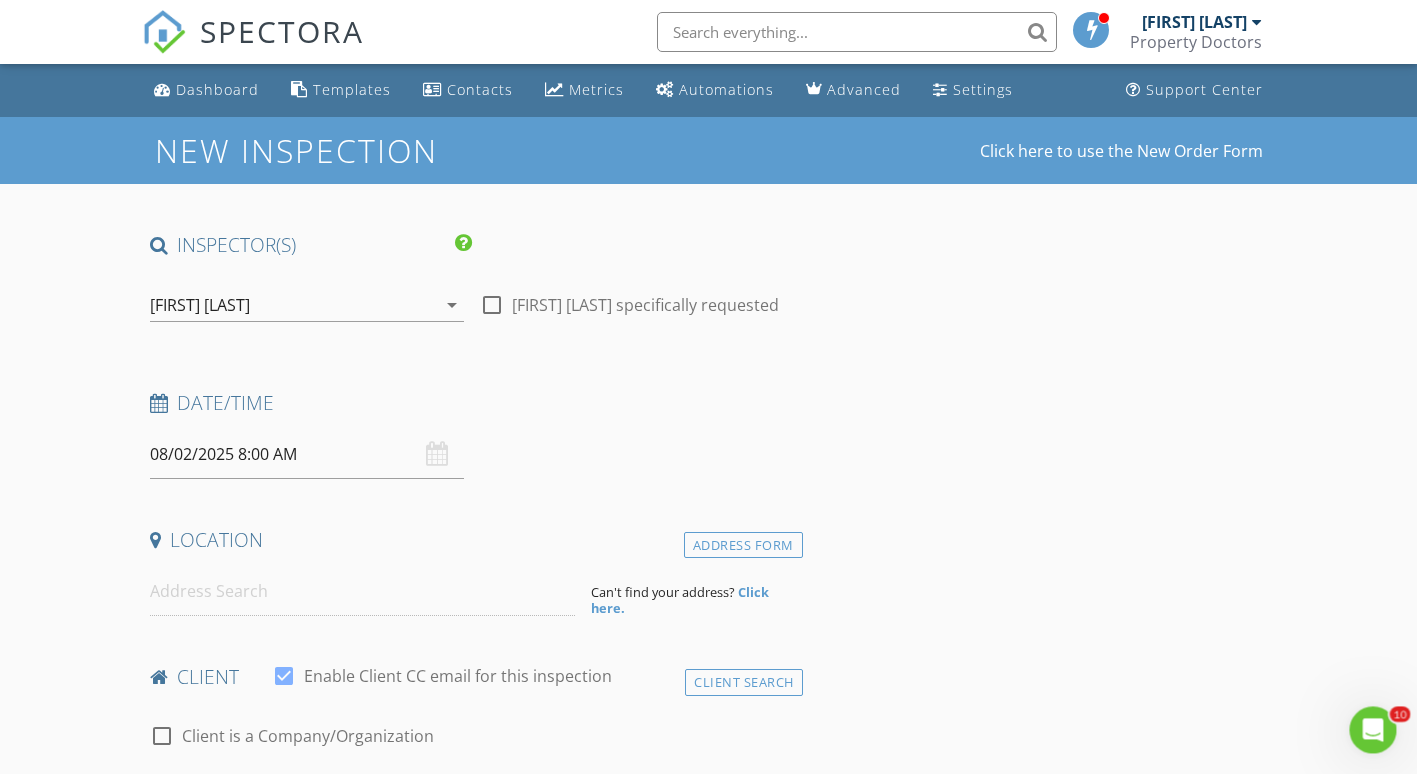 scroll, scrollTop: 0, scrollLeft: 0, axis: both 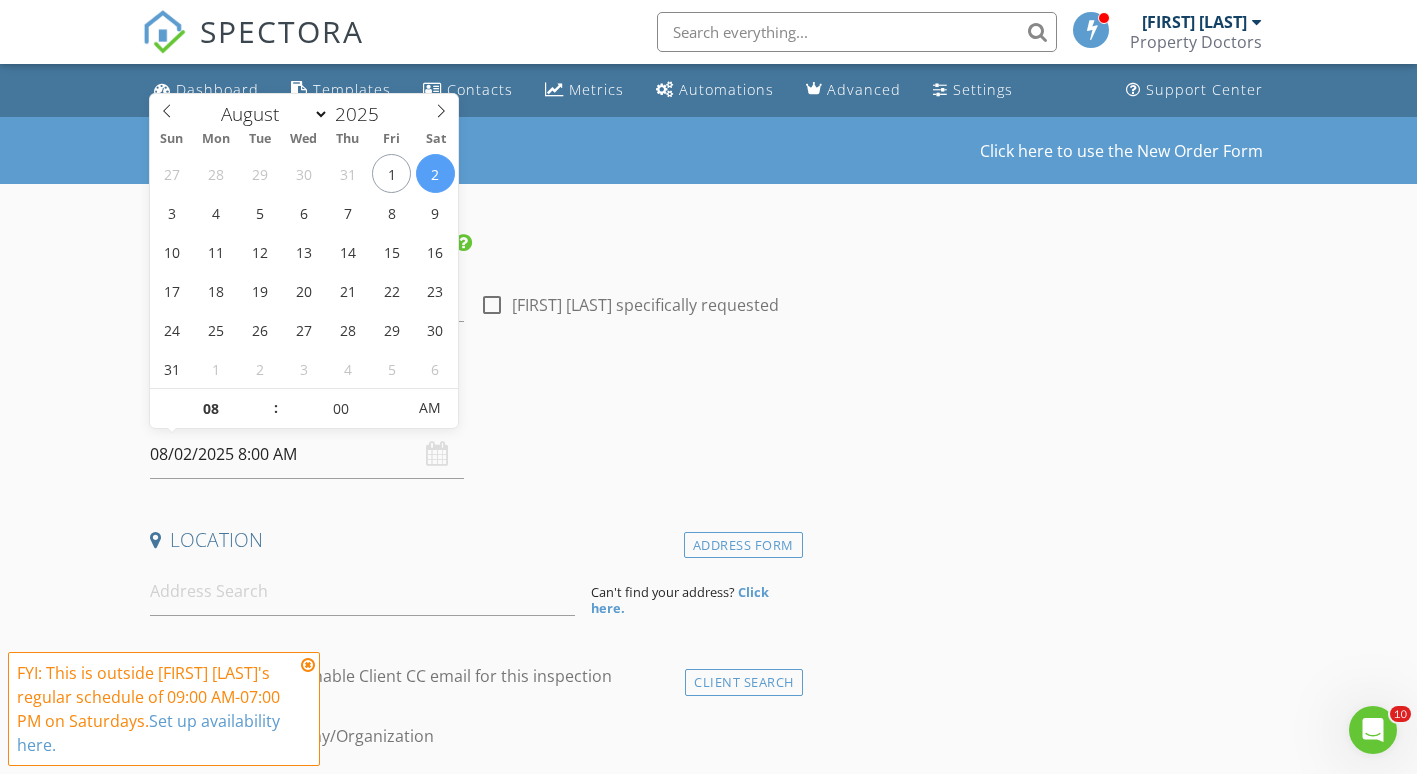 click on "08/02/2025 8:00 AM" at bounding box center [307, 454] 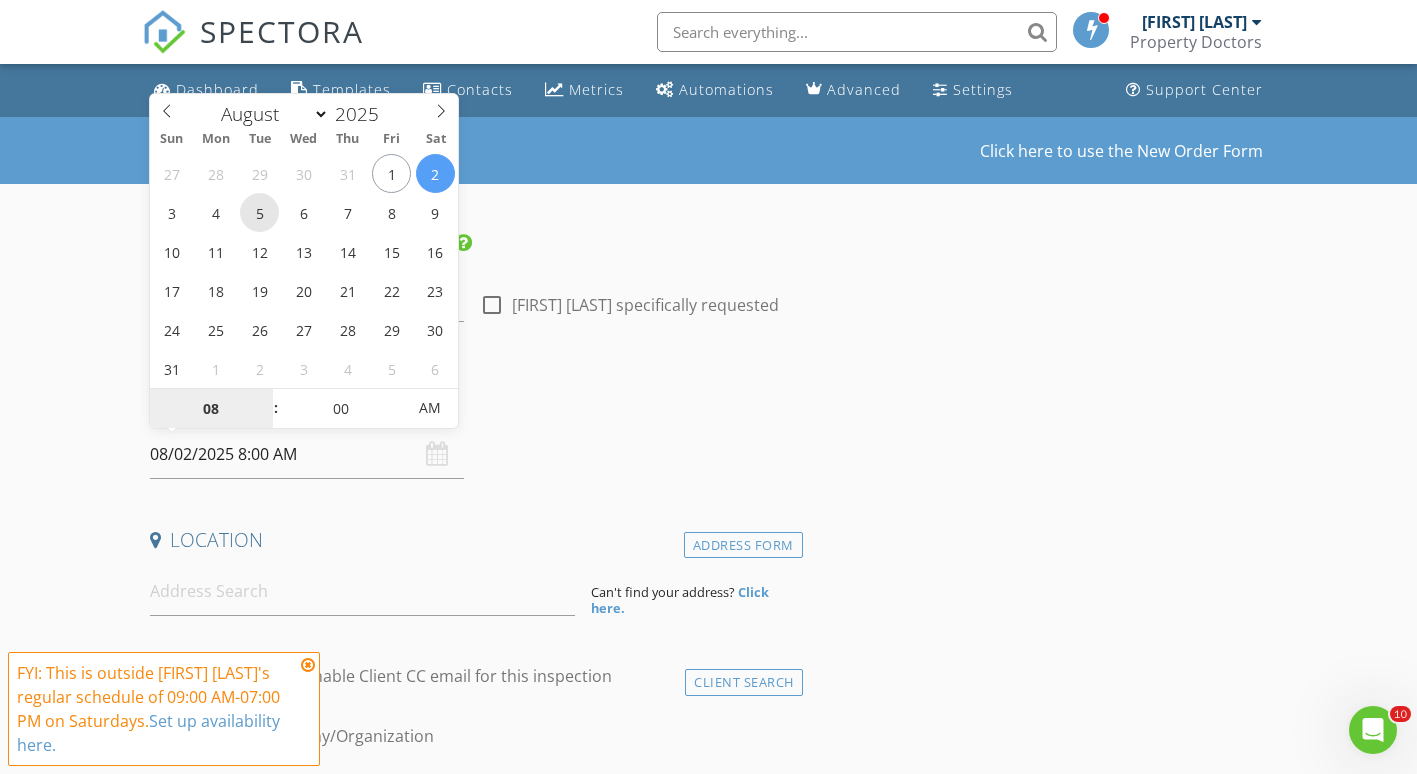 type on "08/05/2025 8:00 AM" 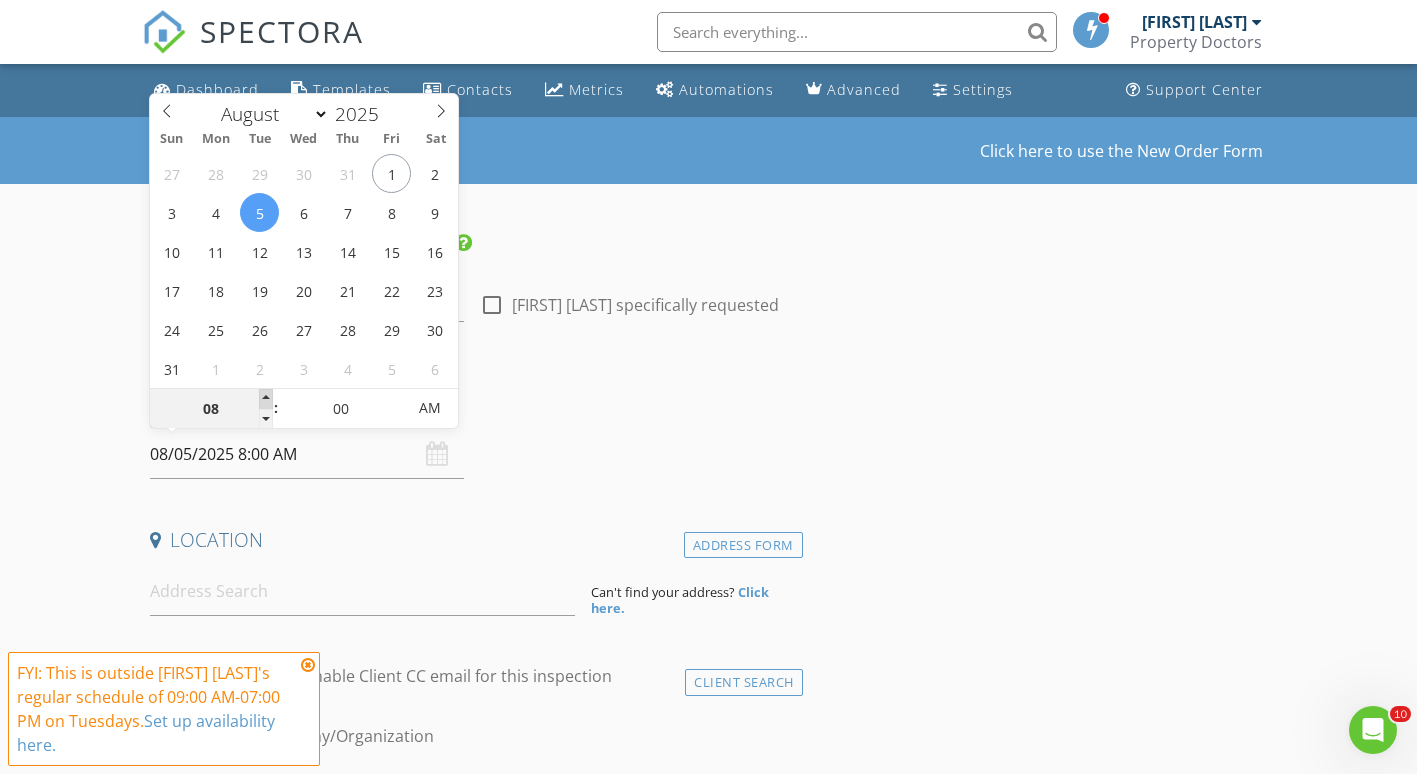 type on "09" 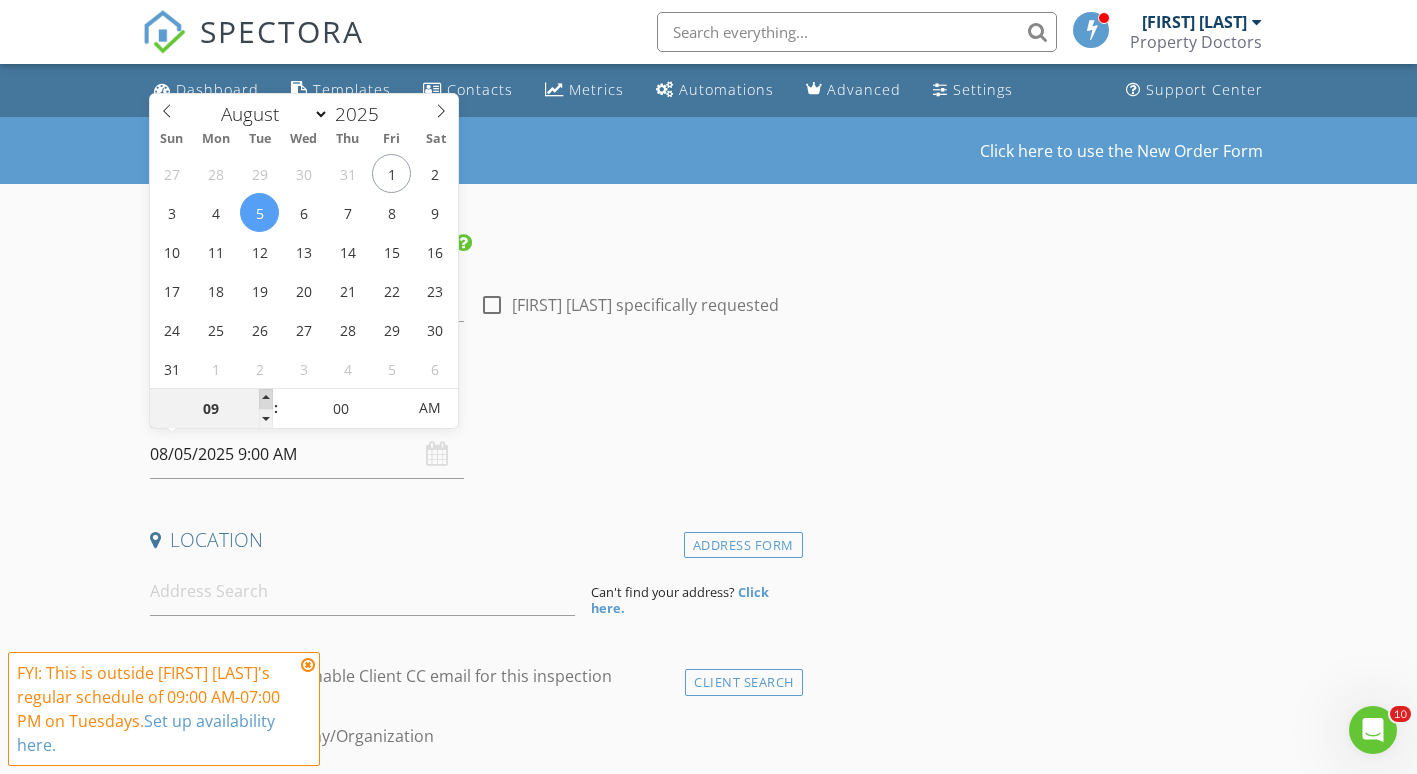 click at bounding box center [266, 399] 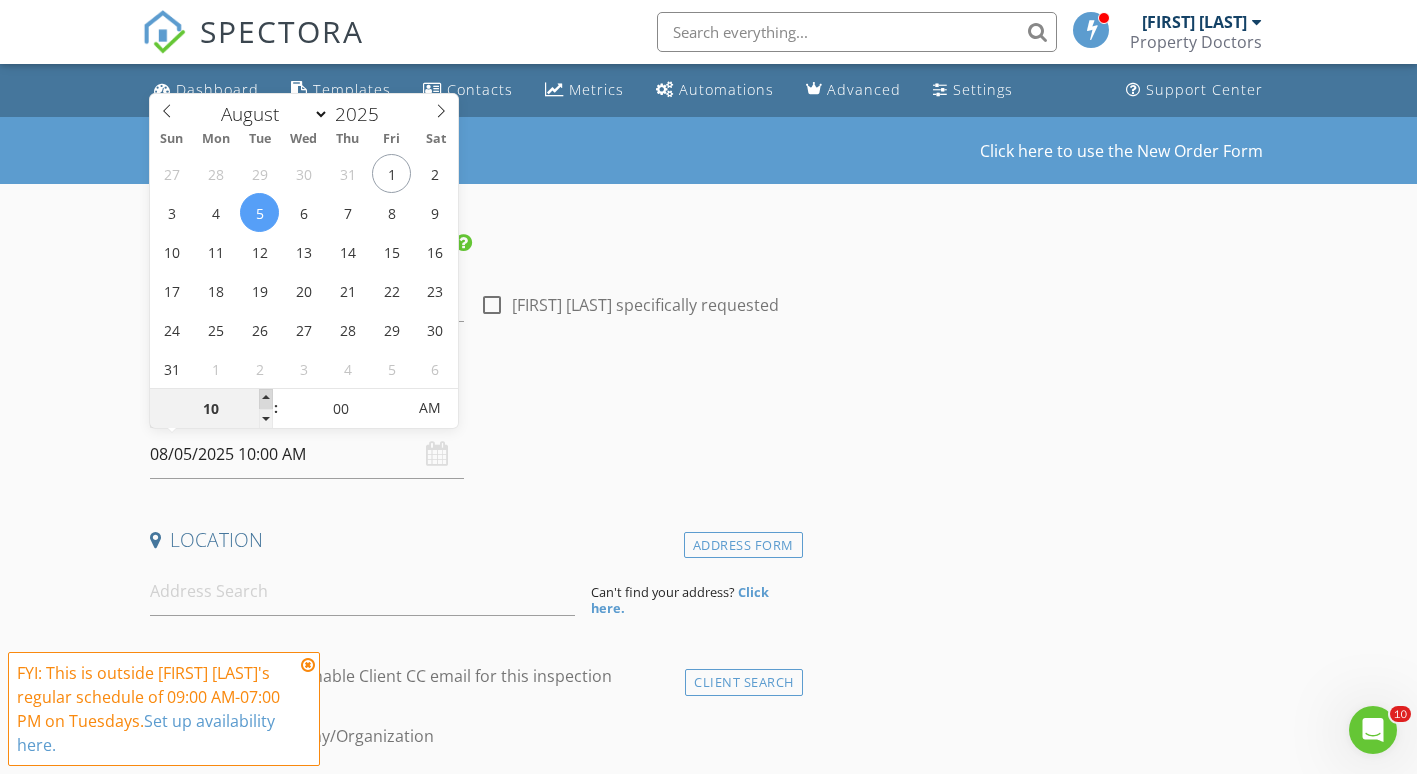 click at bounding box center [266, 399] 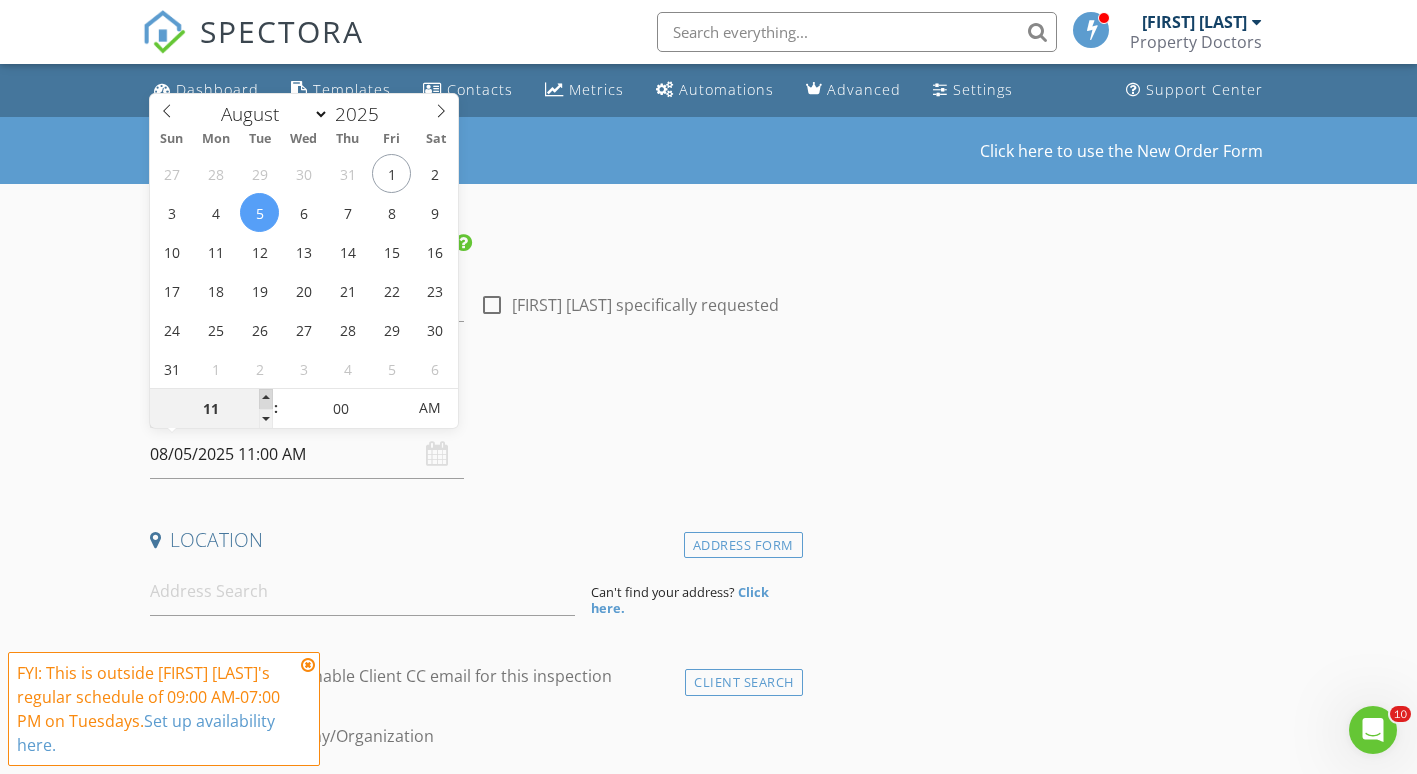 click at bounding box center (266, 399) 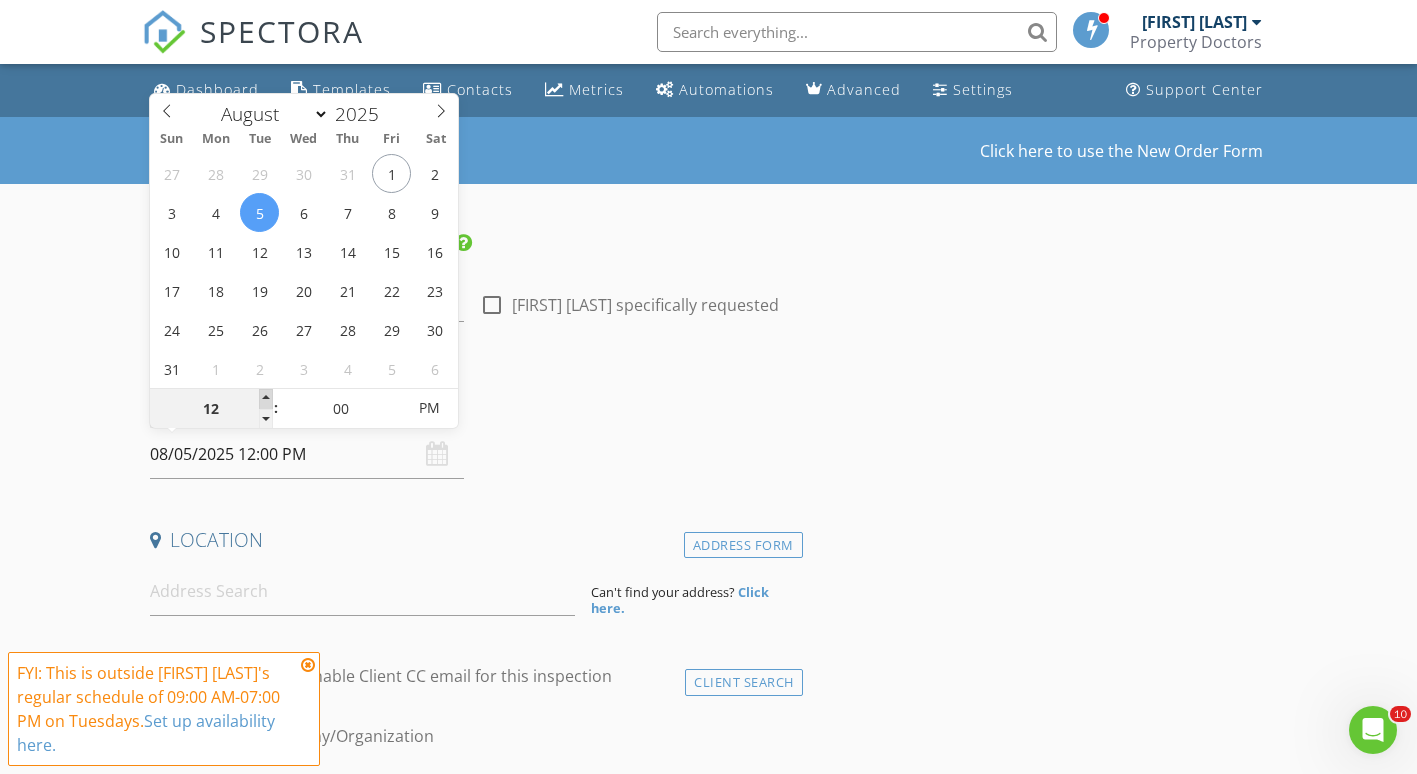click at bounding box center (266, 399) 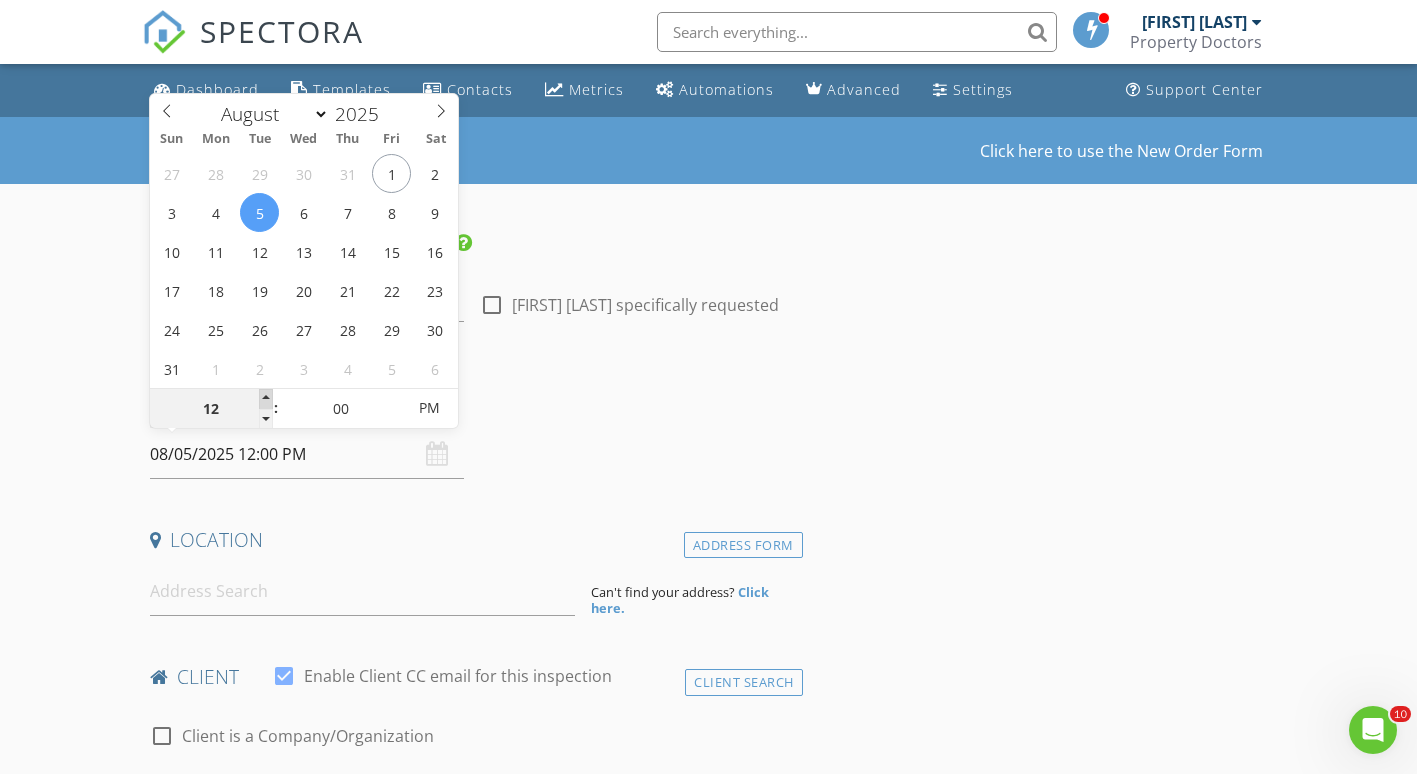 type on "01" 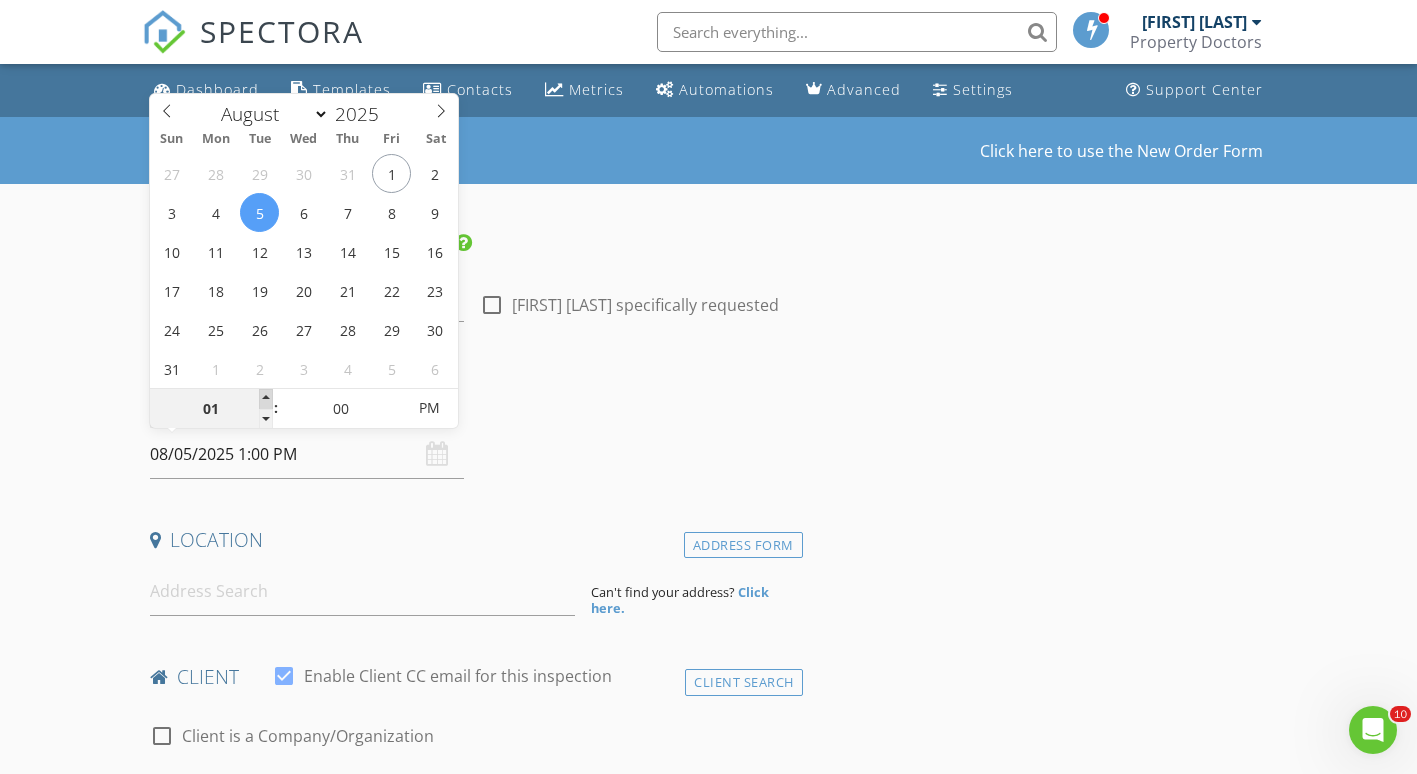 click at bounding box center [266, 399] 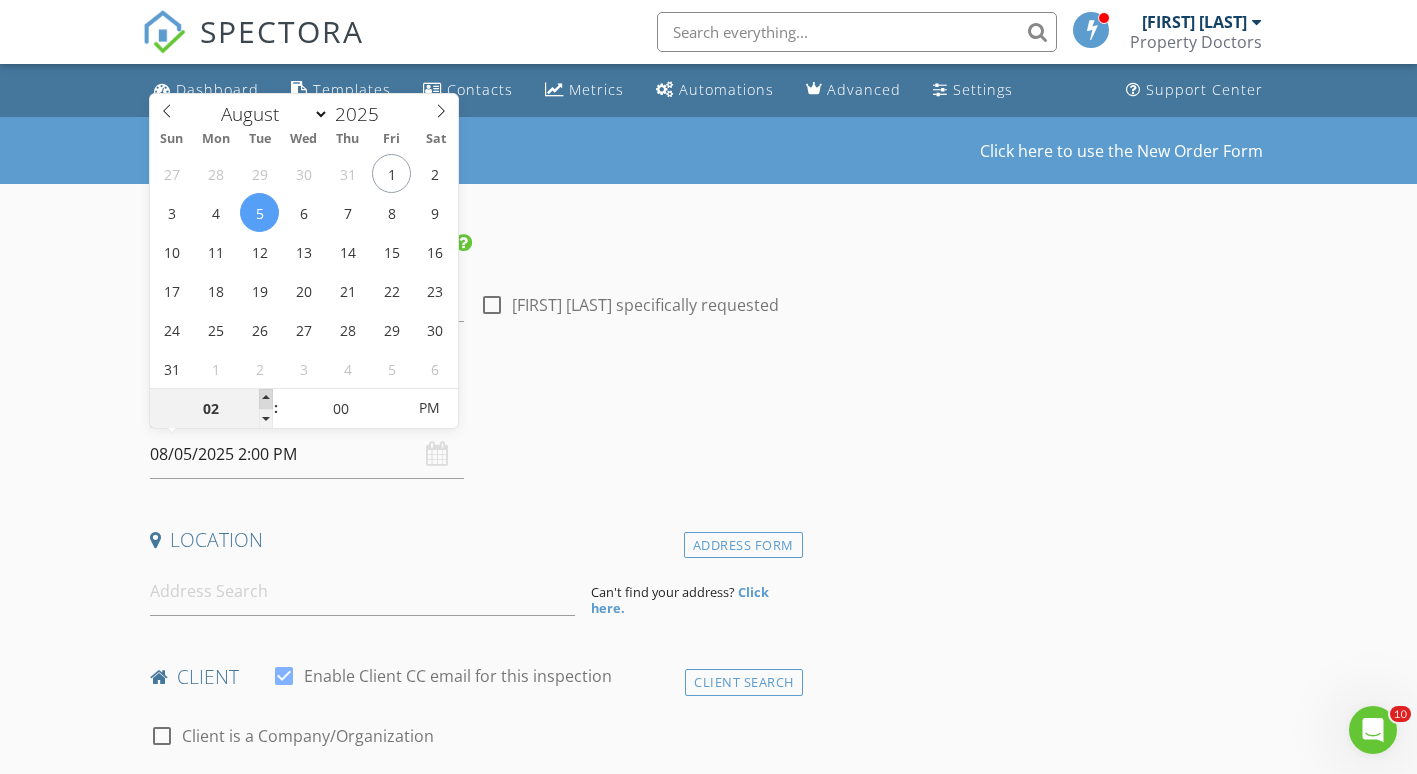 click at bounding box center [266, 399] 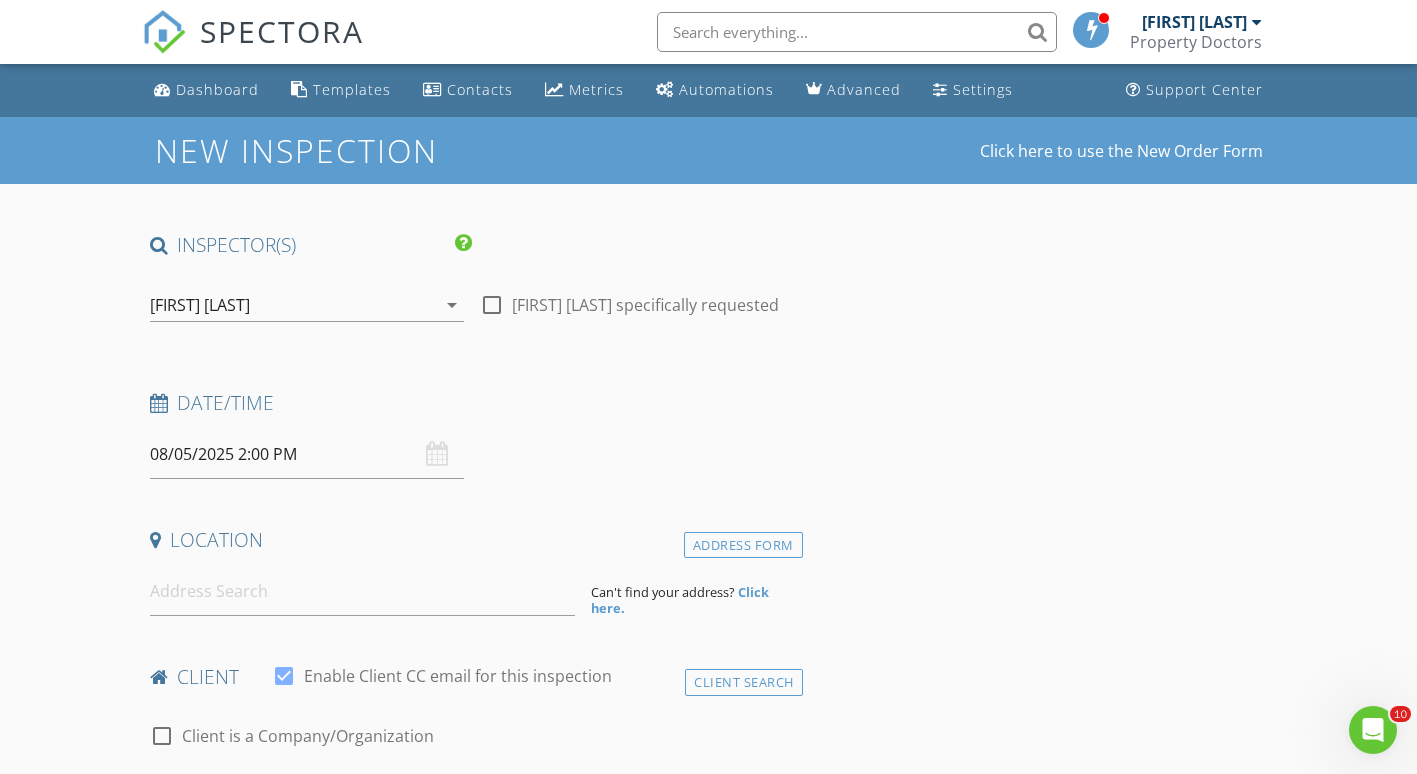 click on "New Inspection
Click here to use the New Order Form
INSPECTOR(S)
check_box   [FIRST] [LAST]   PRIMARY   [FIRST] [LAST] arrow_drop_down   check_box_outline_blank [FIRST] [LAST] specifically requested
Date/Time
08/05/2025 2:00 PM
Location
Address Form       Can't find your address?   Click here.
client
check_box Enable Client CC email for this inspection   Client Search     check_box_outline_blank Client is a Company/Organization     First Name   Last Name   Email   CC Email   Phone           Notes   Private Notes
ADDITIONAL client
SERVICES
check_box_outline_blank   Septic Inspection   check_box_outline_blank   Rainwater Inspection   check_box_outline_blank   Residential Inspection   arrow_drop_down     Select Discount Code arrow_drop_down    Charges" at bounding box center [708, 1633] 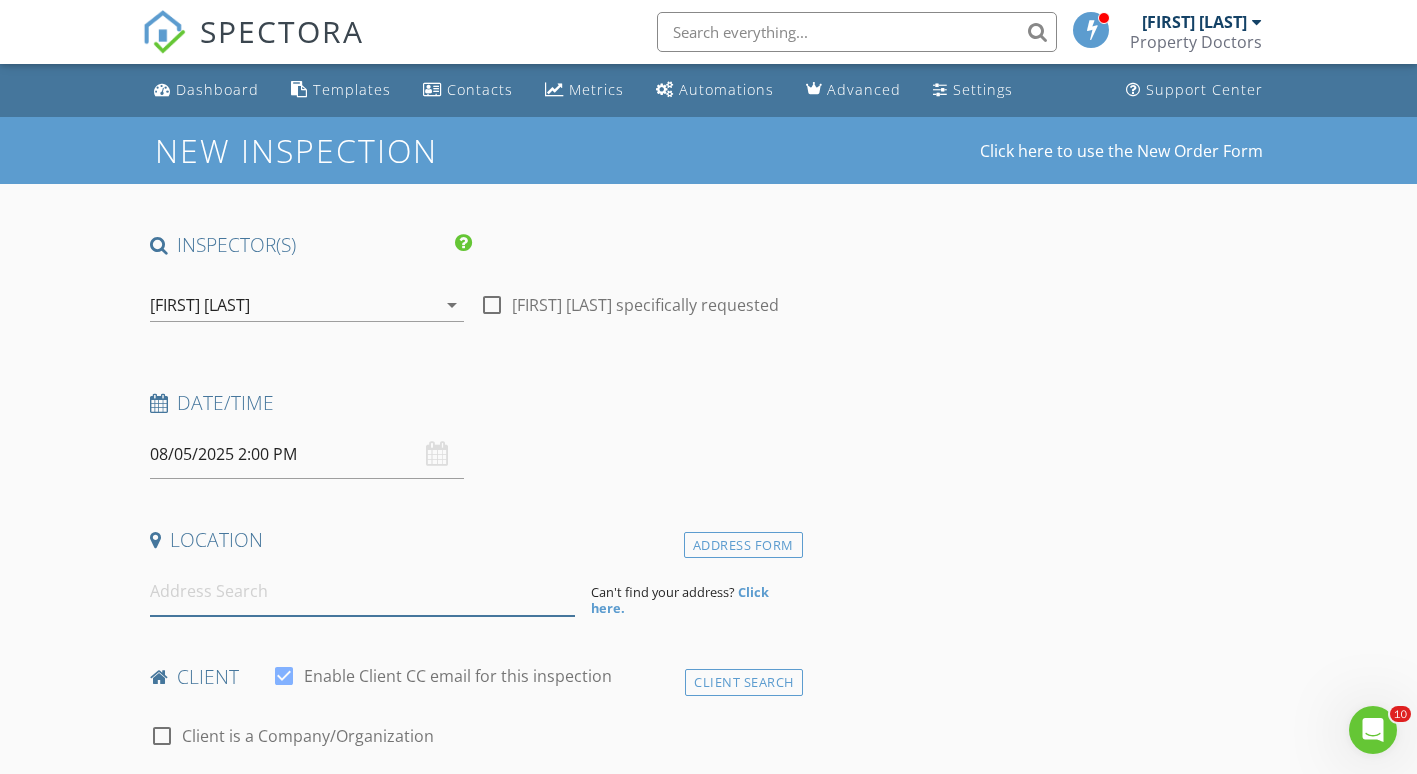 click at bounding box center [362, 591] 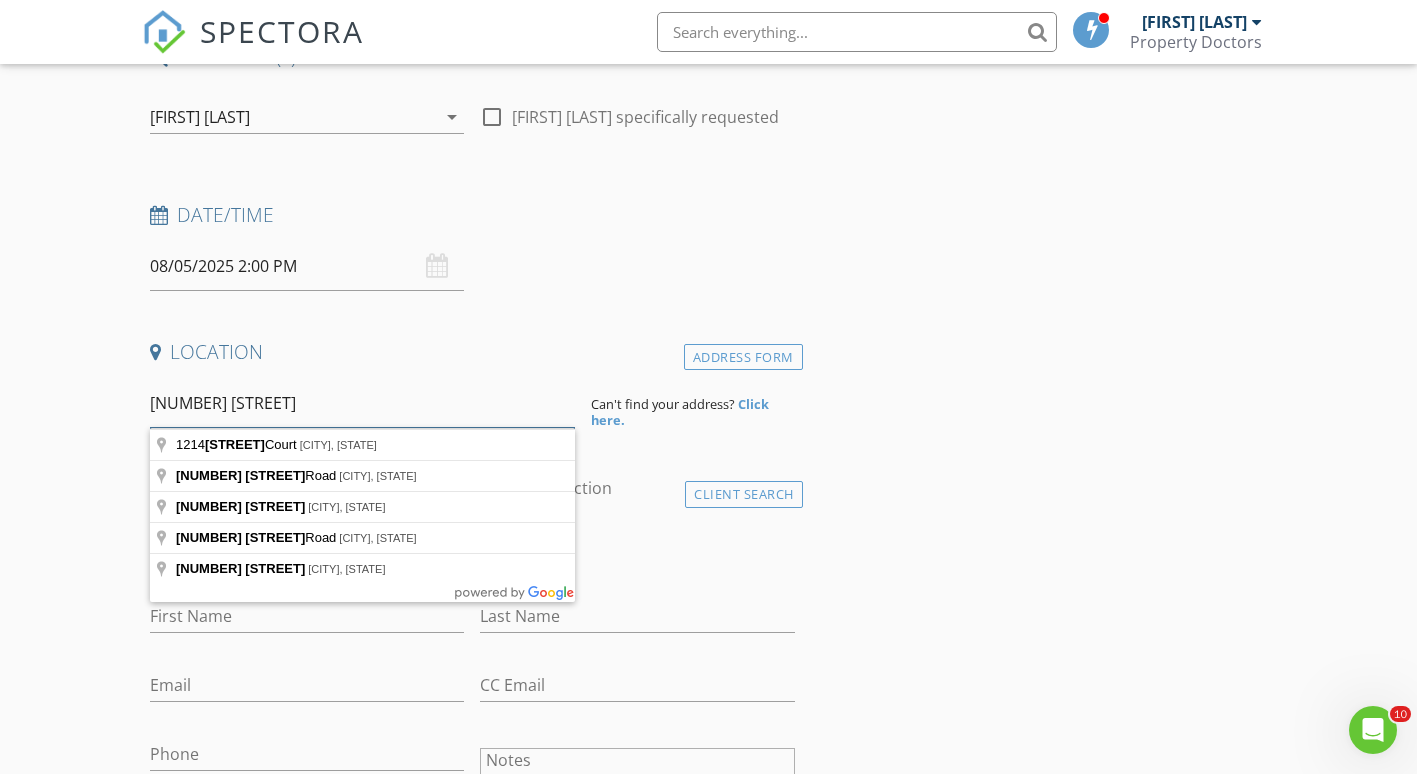 scroll, scrollTop: 189, scrollLeft: 0, axis: vertical 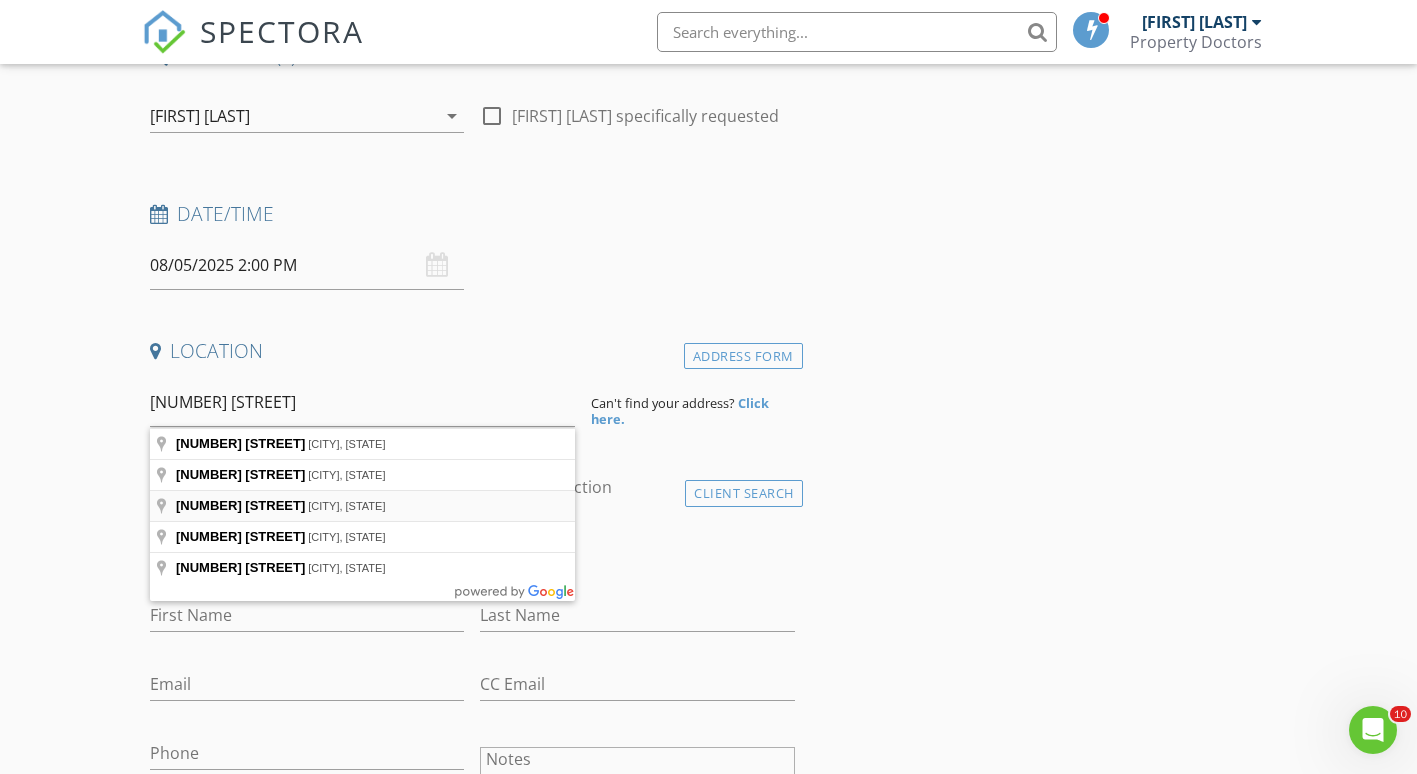 type on "[NUMBER] [STREET], [CITY], [STATE]" 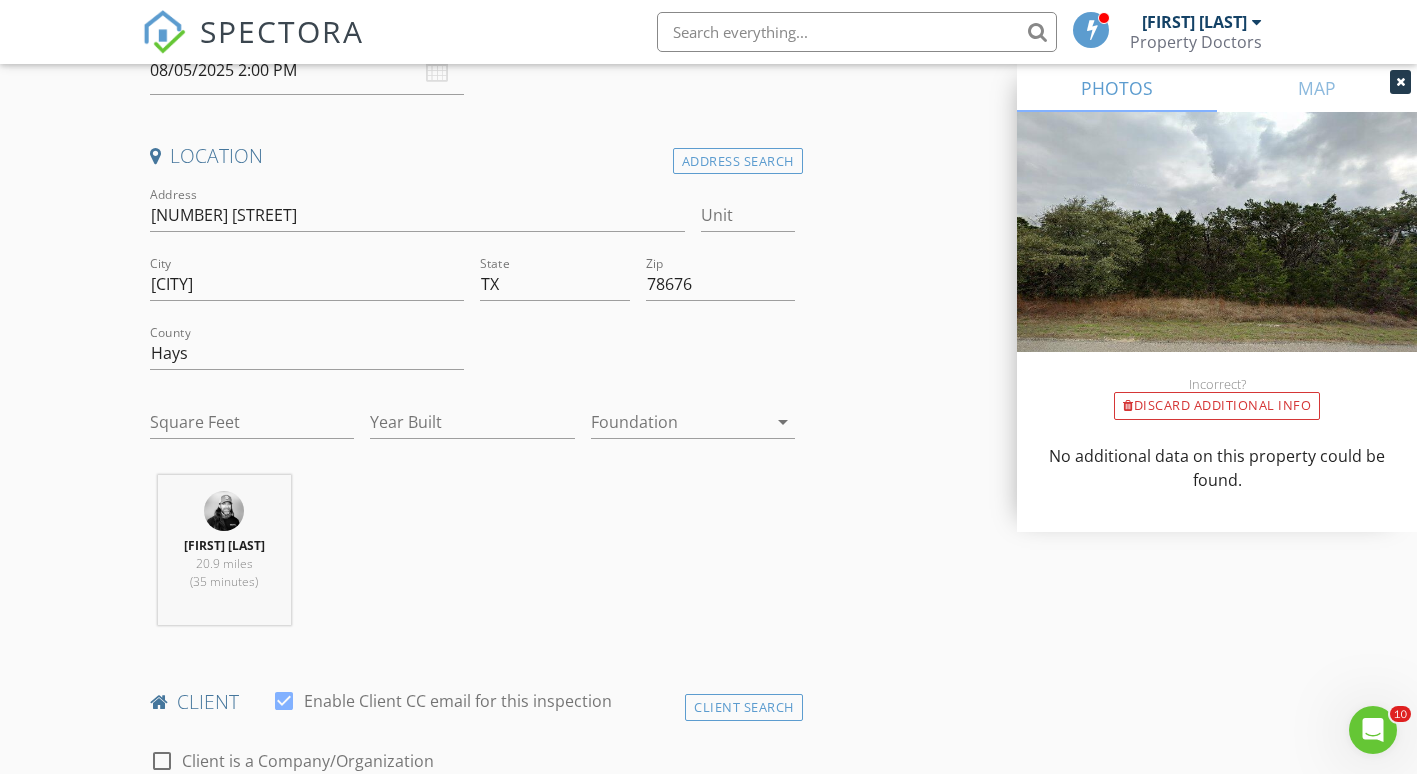 scroll, scrollTop: 385, scrollLeft: 0, axis: vertical 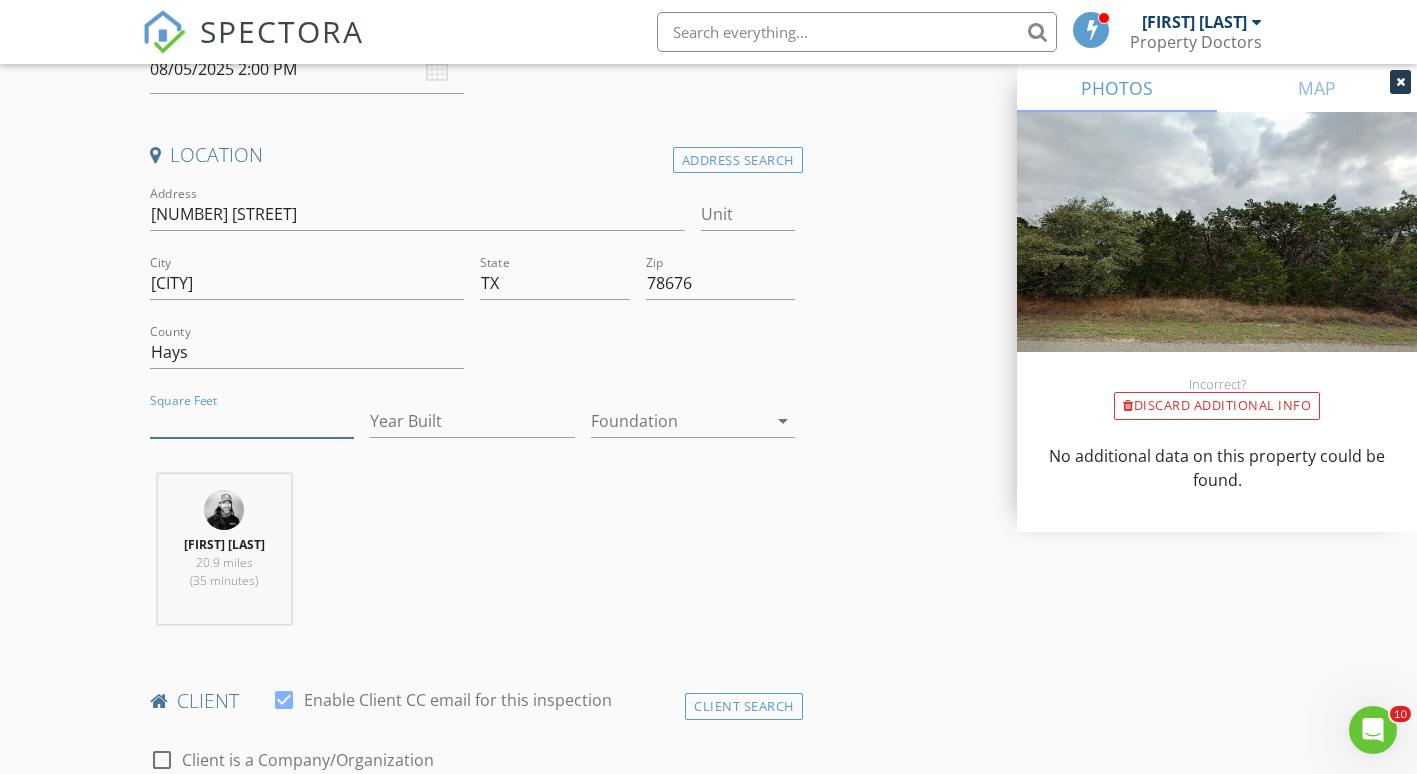 click on "Square Feet" at bounding box center (252, 421) 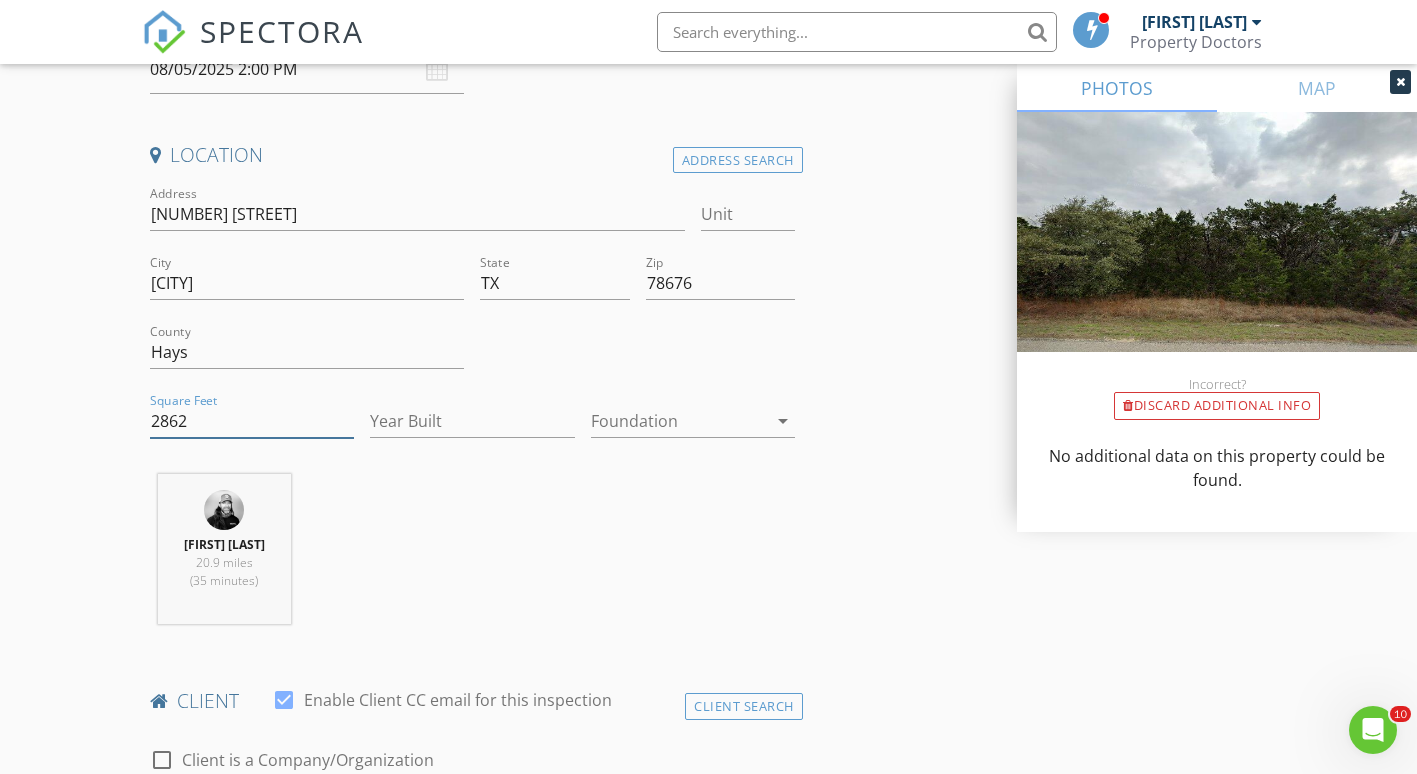 type on "2862" 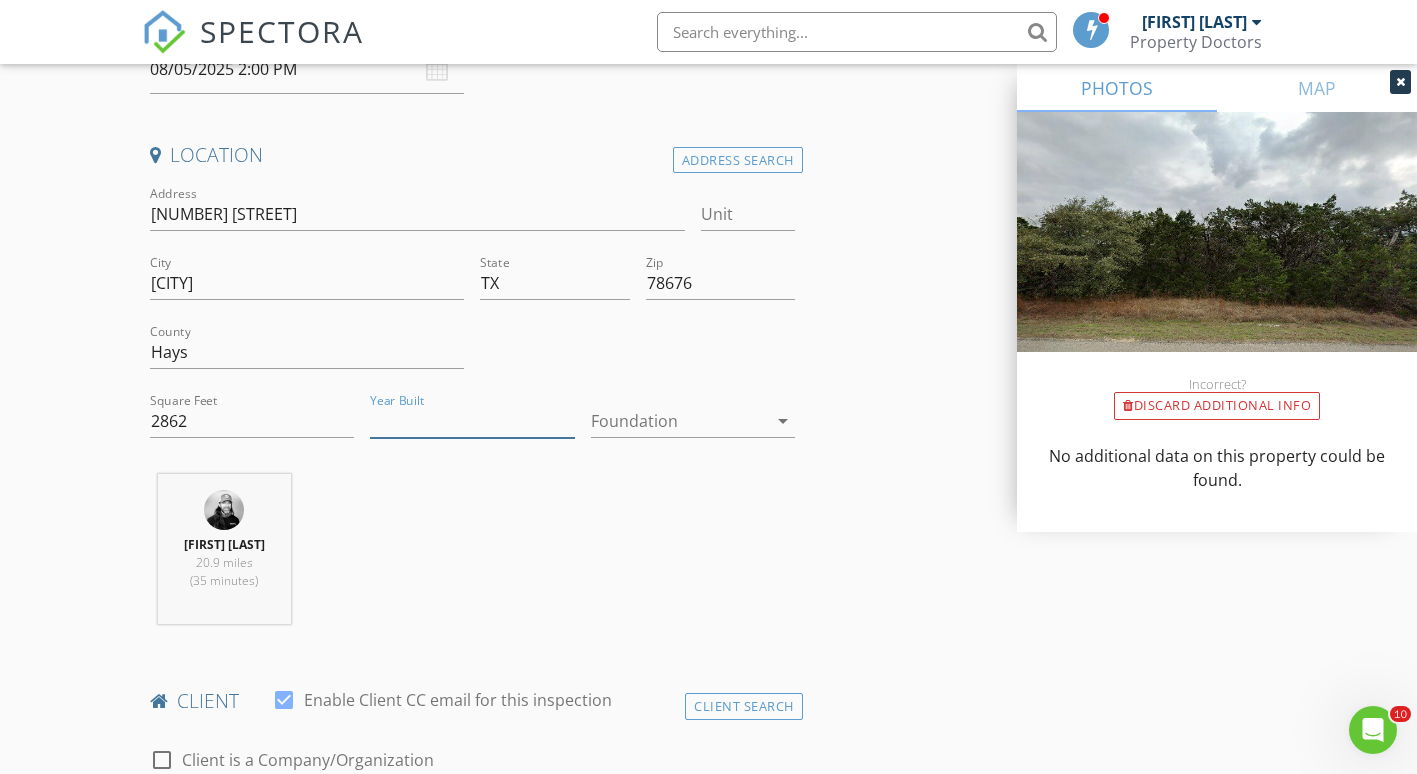 click on "Year Built" at bounding box center (472, 421) 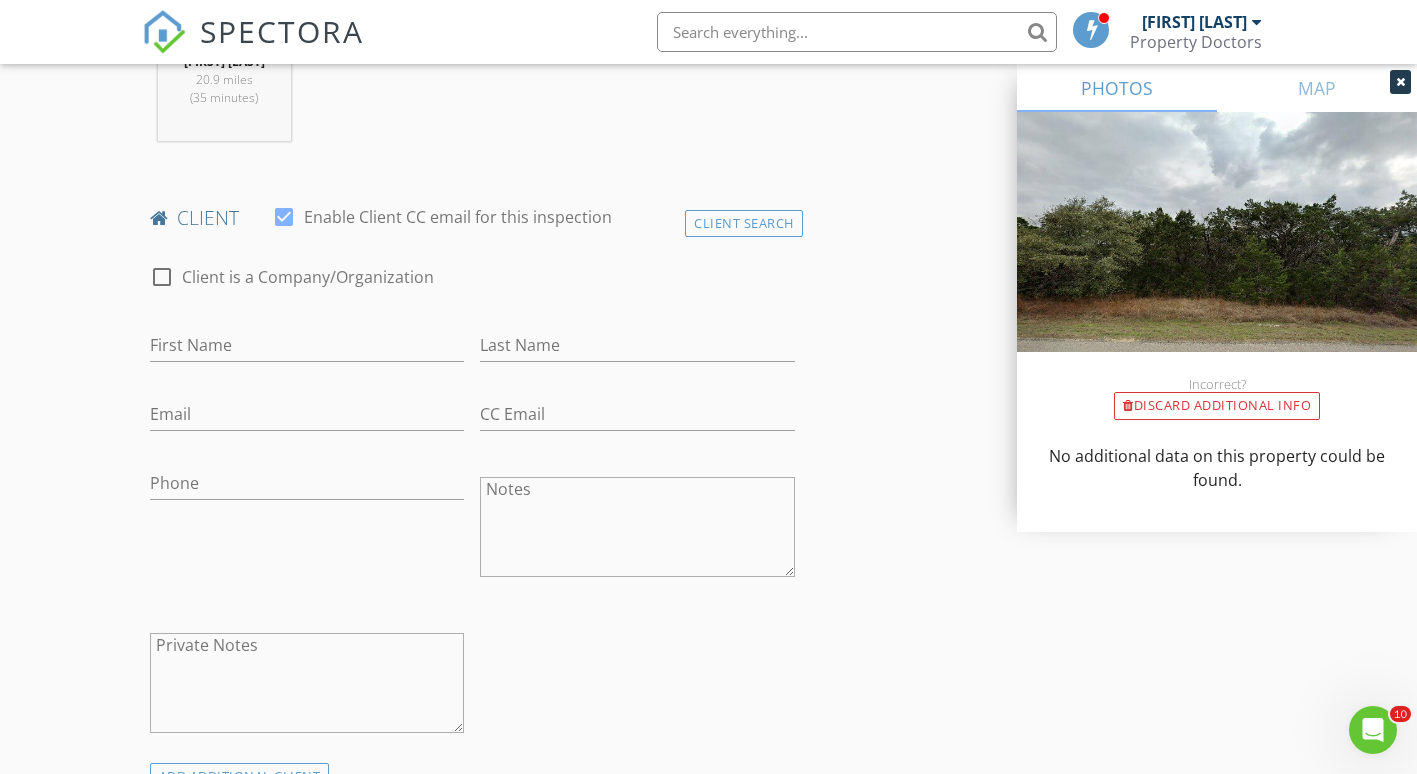 scroll, scrollTop: 871, scrollLeft: 0, axis: vertical 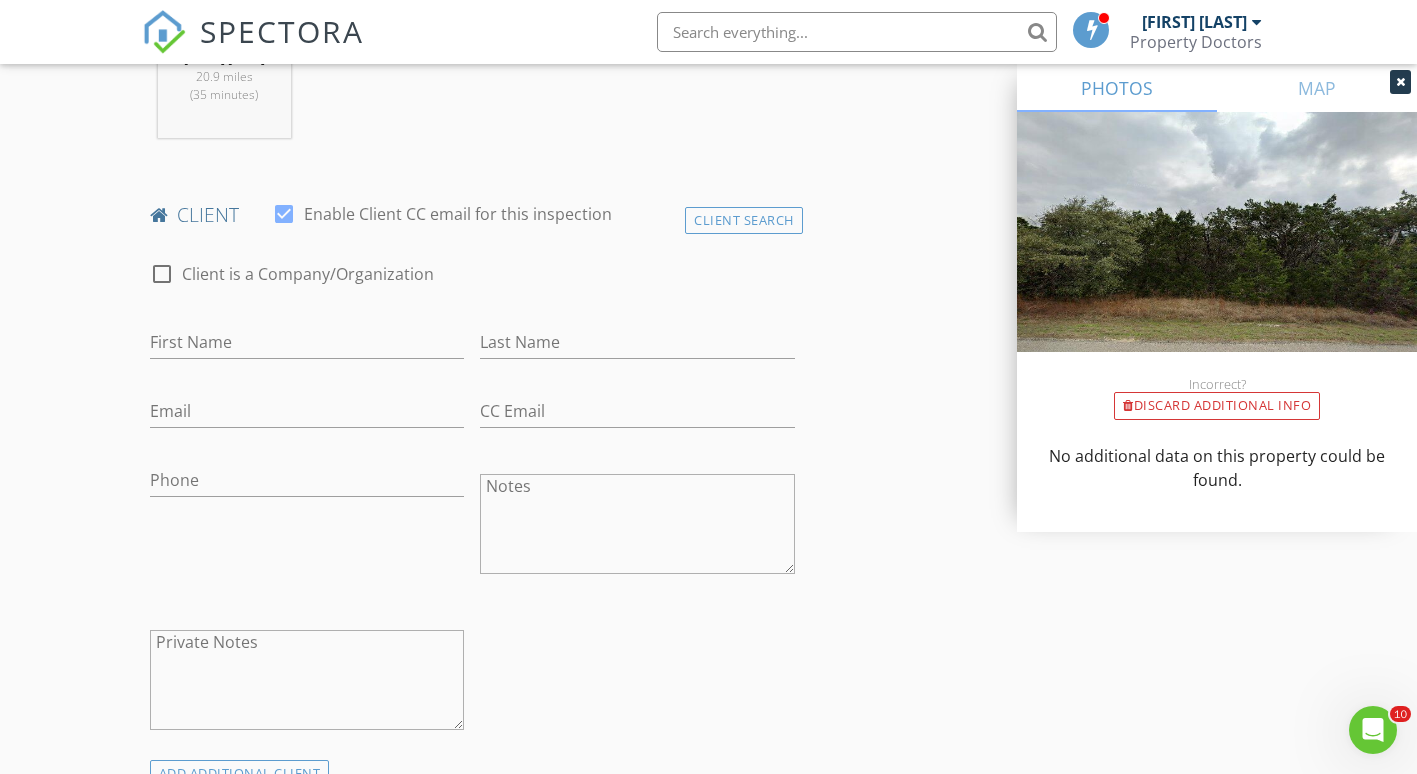 type on "2001" 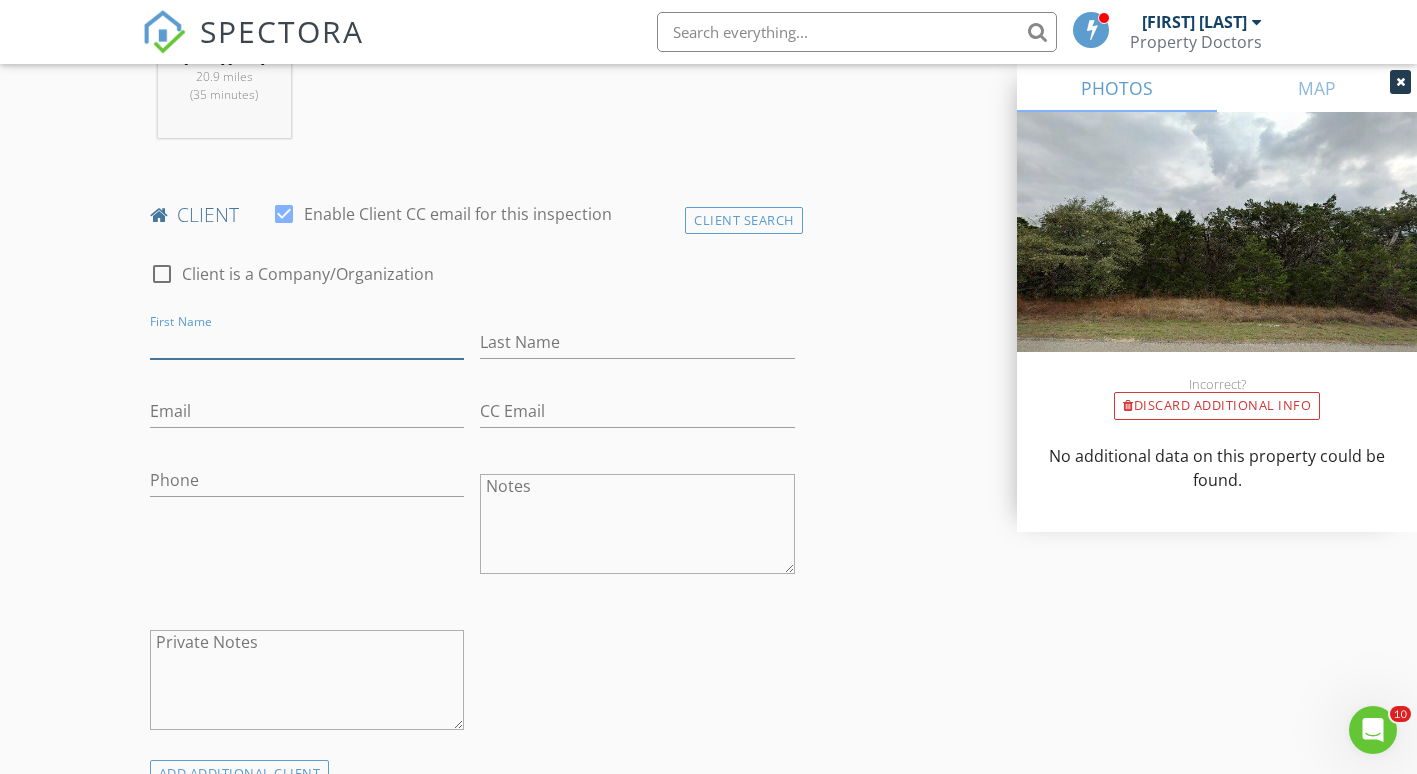 click on "First Name" at bounding box center [307, 342] 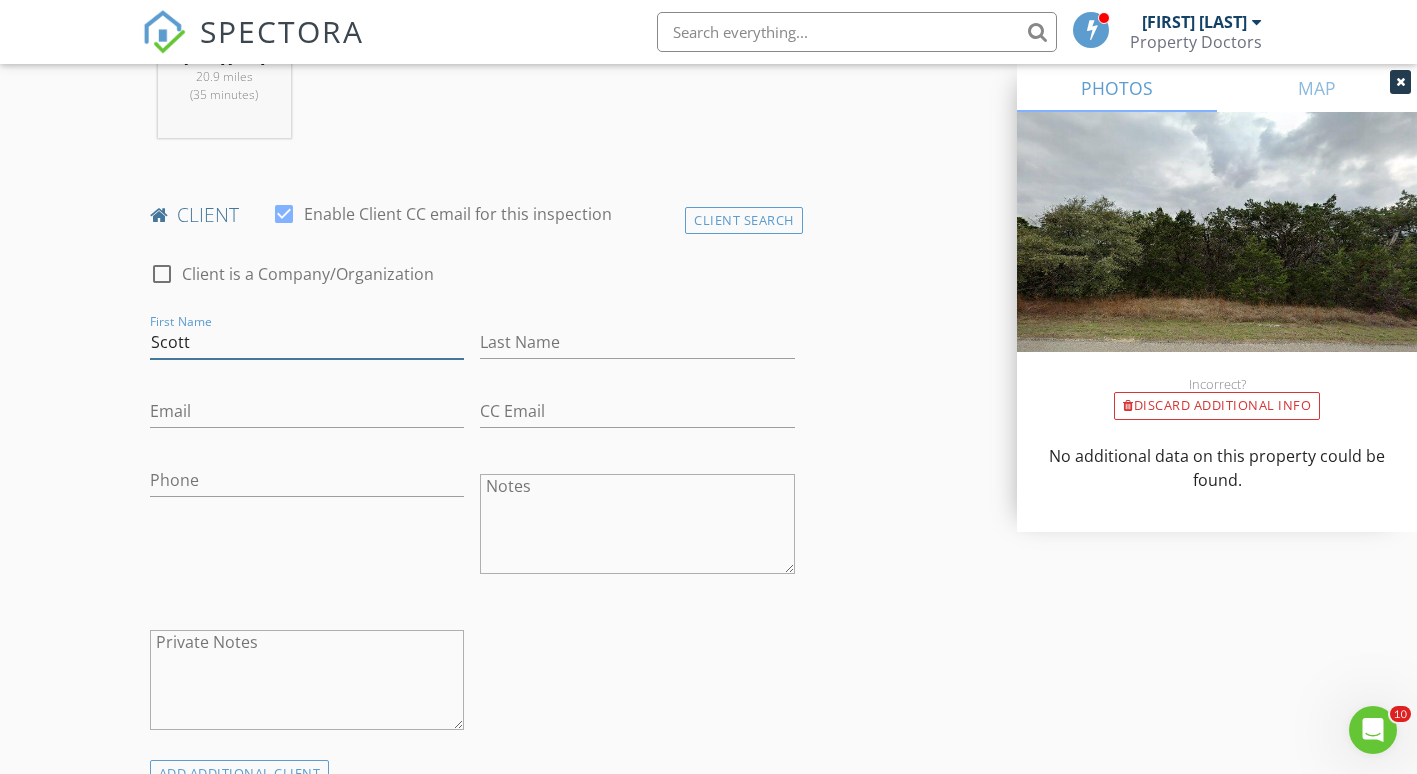 type on "Scott" 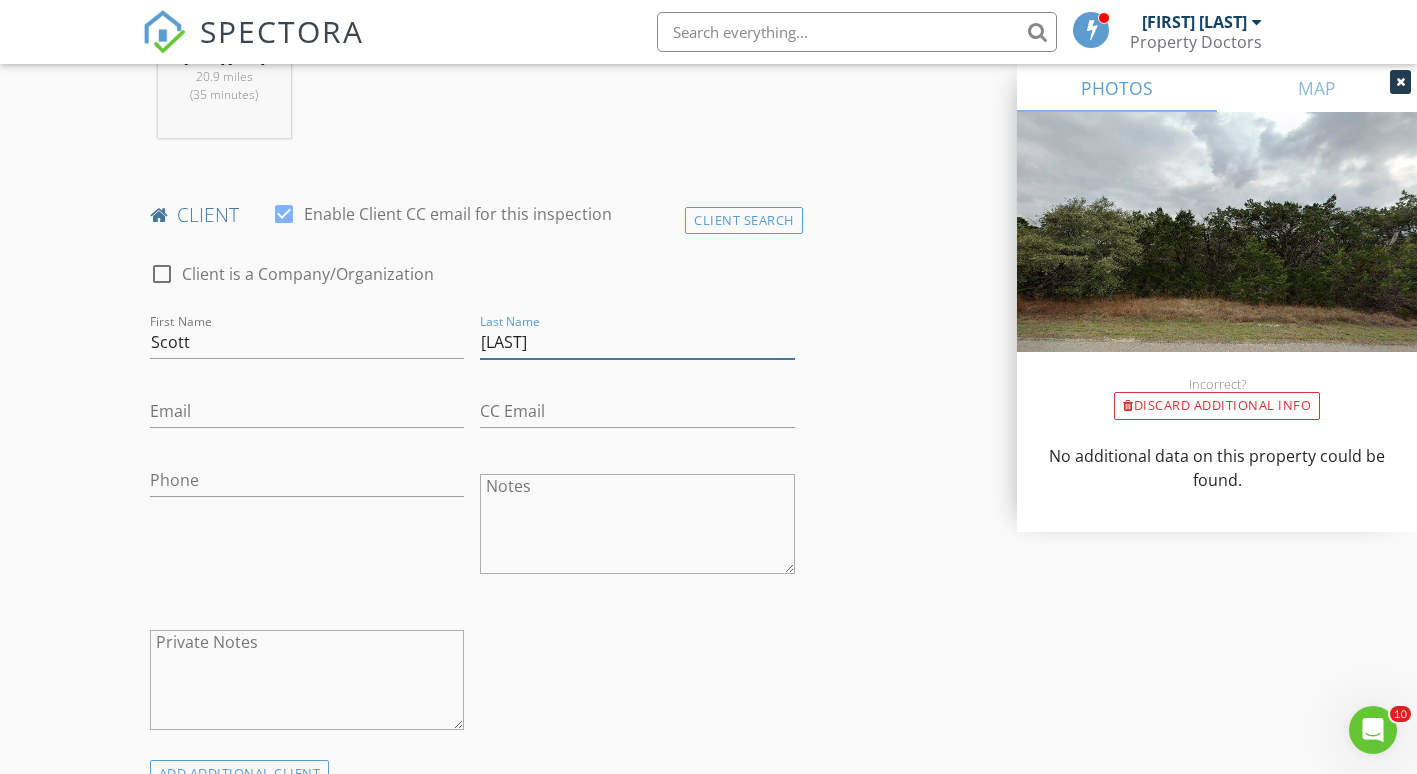 type on "[LAST]" 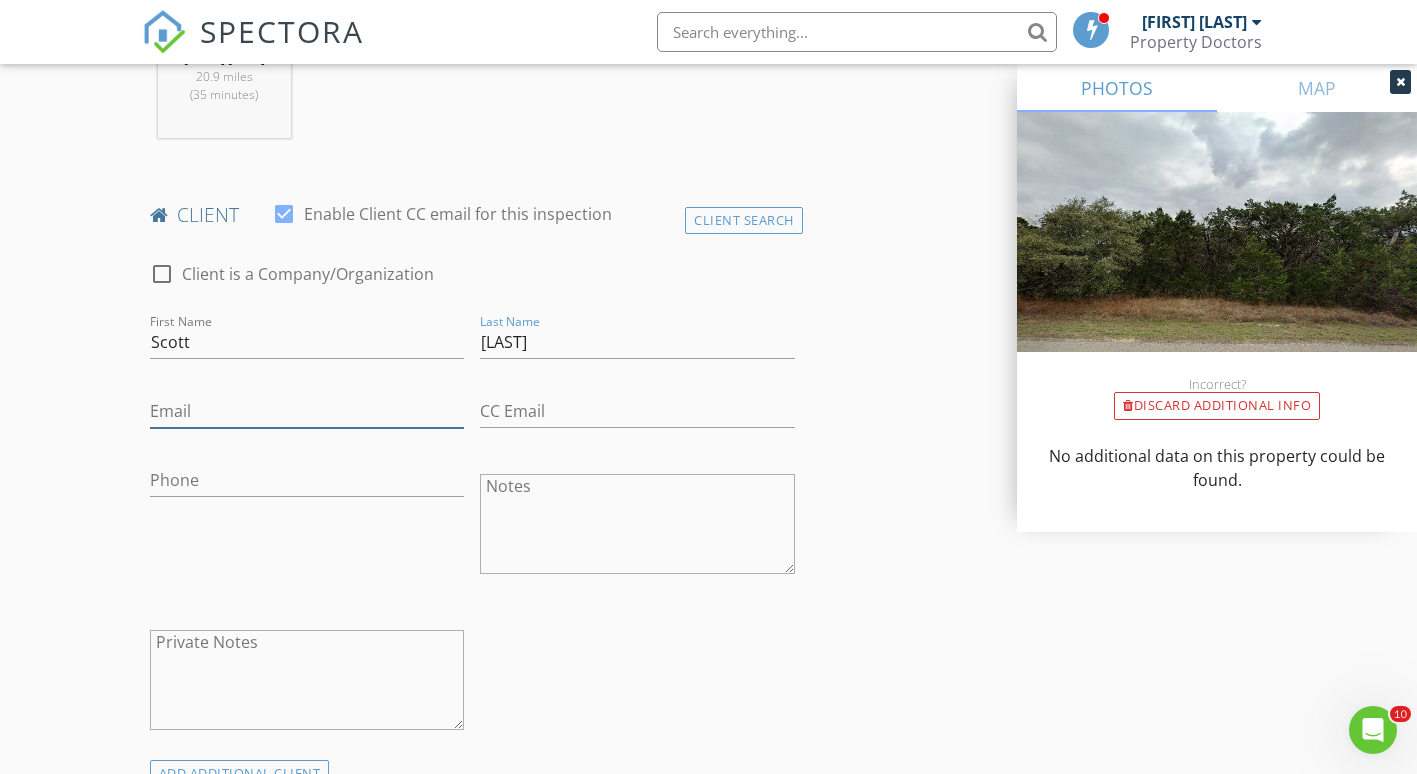 click on "Email" at bounding box center (307, 411) 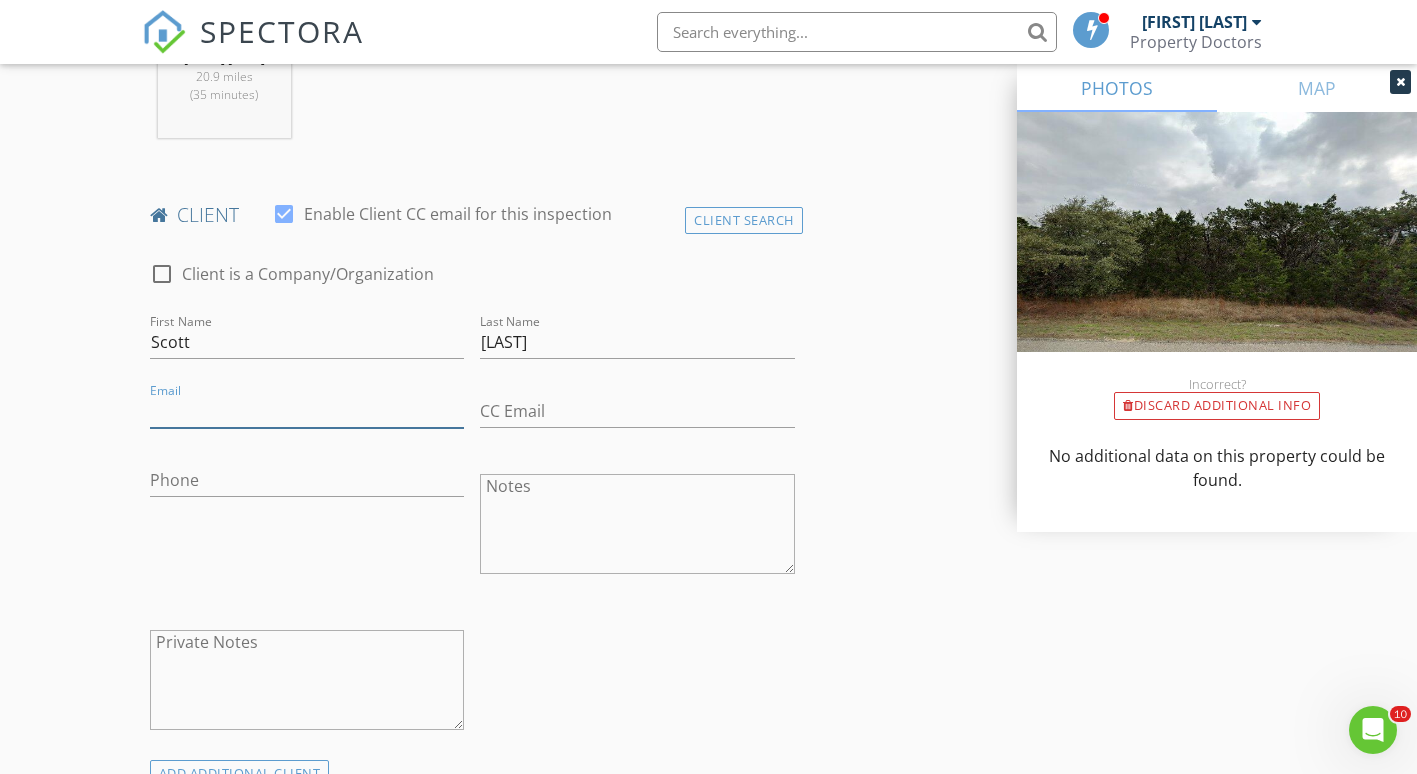 paste on "[EMAIL]" 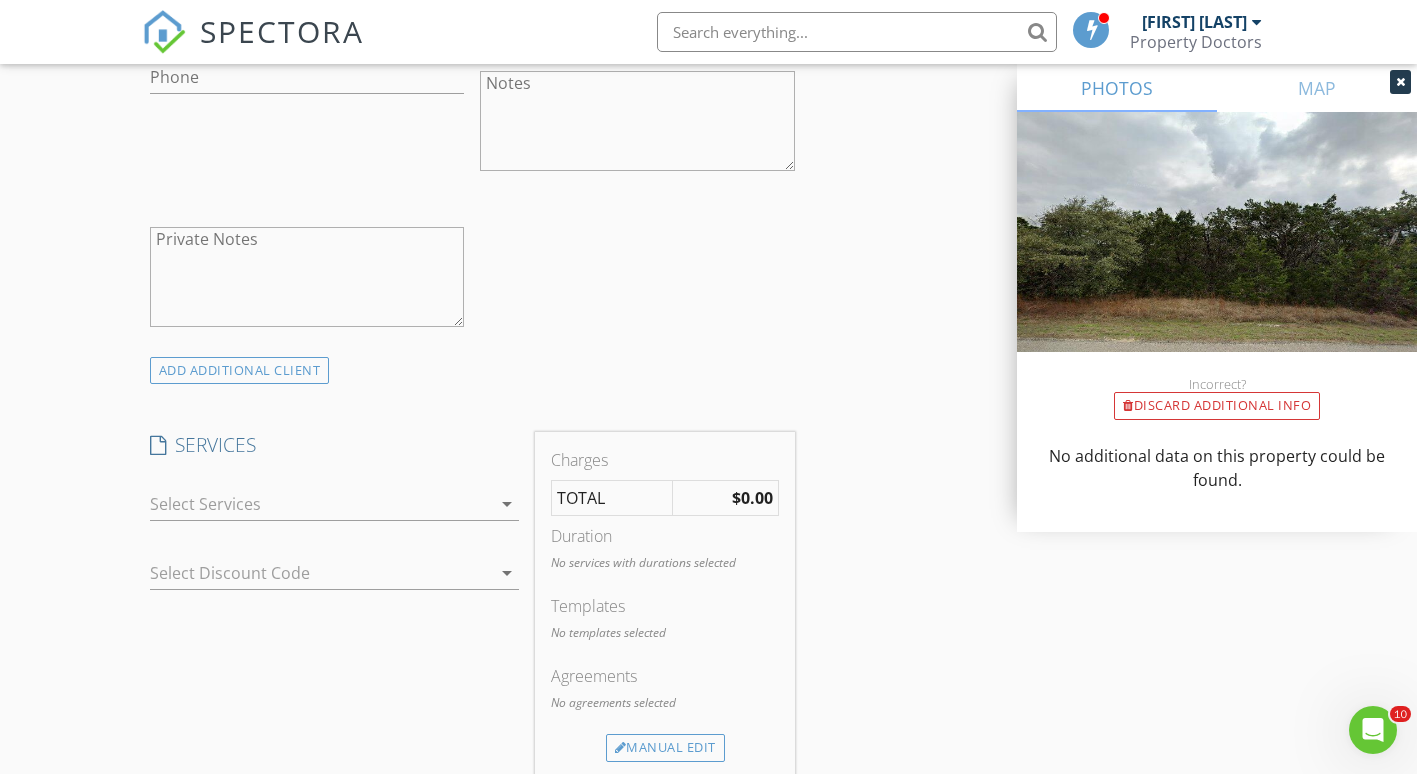 scroll, scrollTop: 1275, scrollLeft: 0, axis: vertical 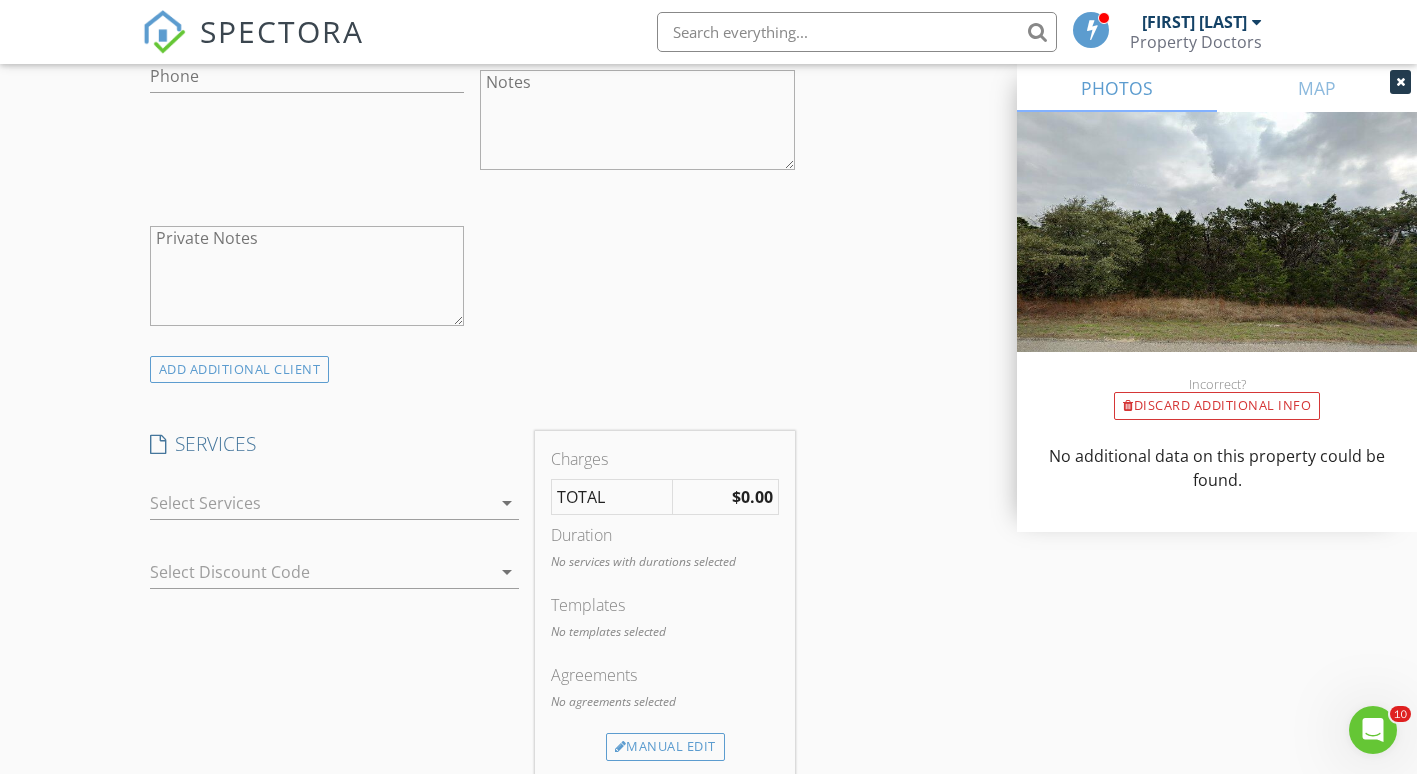 type on "[EMAIL]" 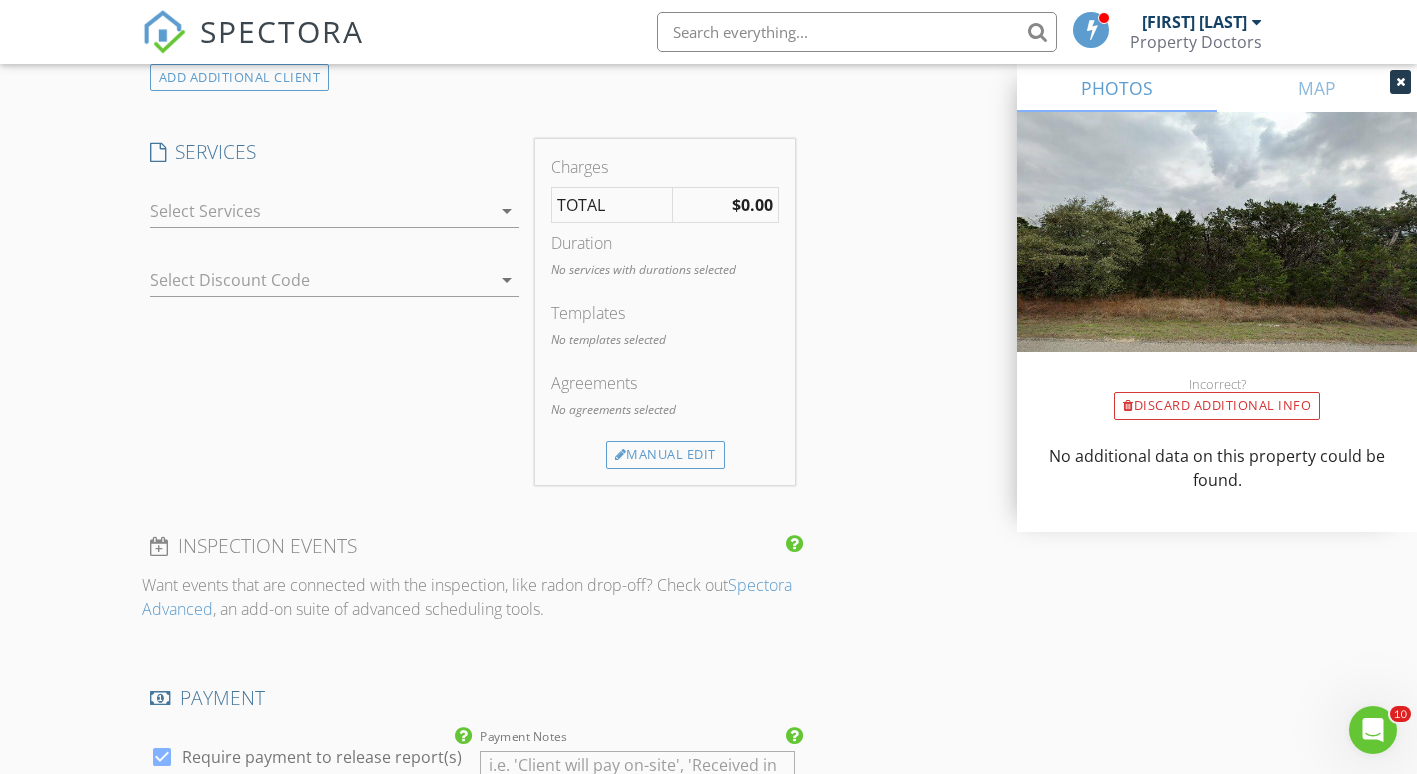 scroll, scrollTop: 1565, scrollLeft: 0, axis: vertical 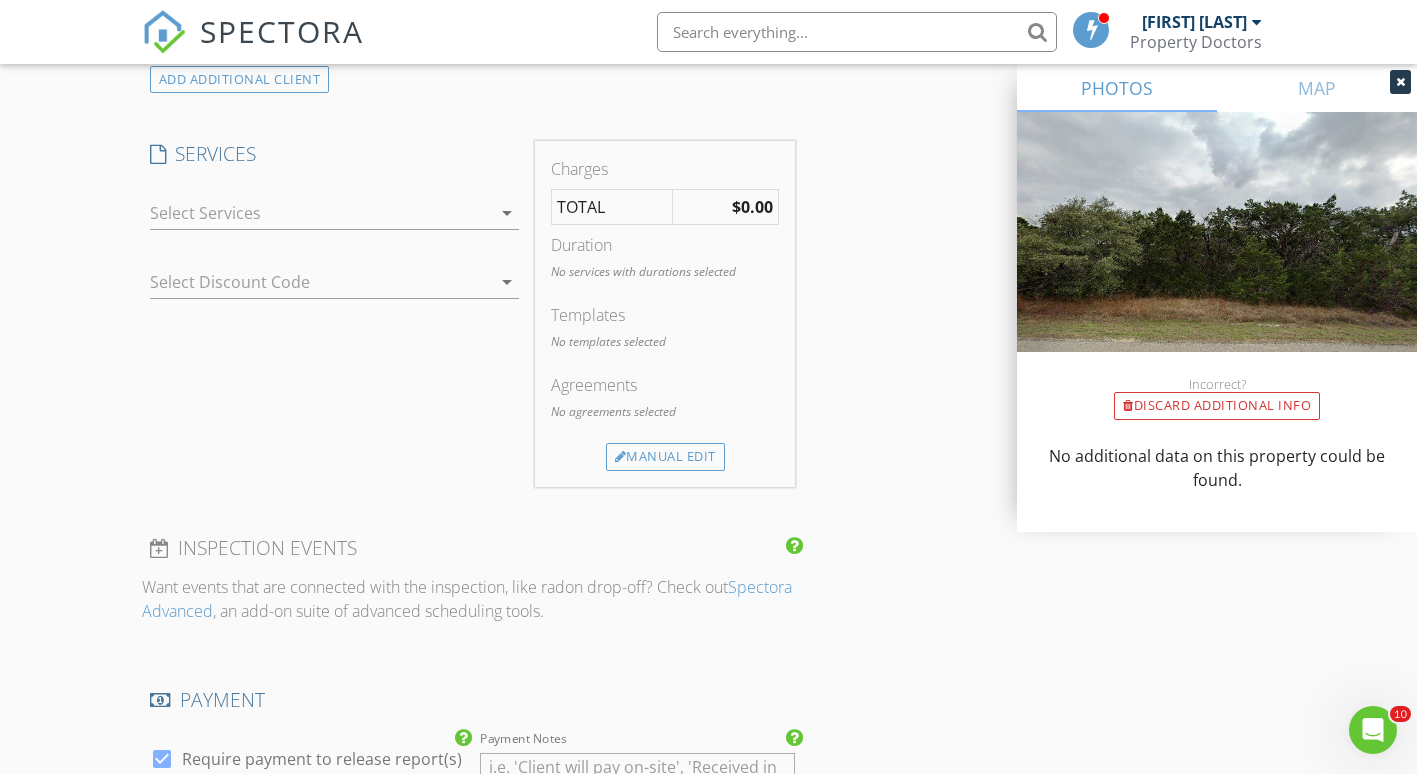 click on "arrow_drop_down" at bounding box center [507, 213] 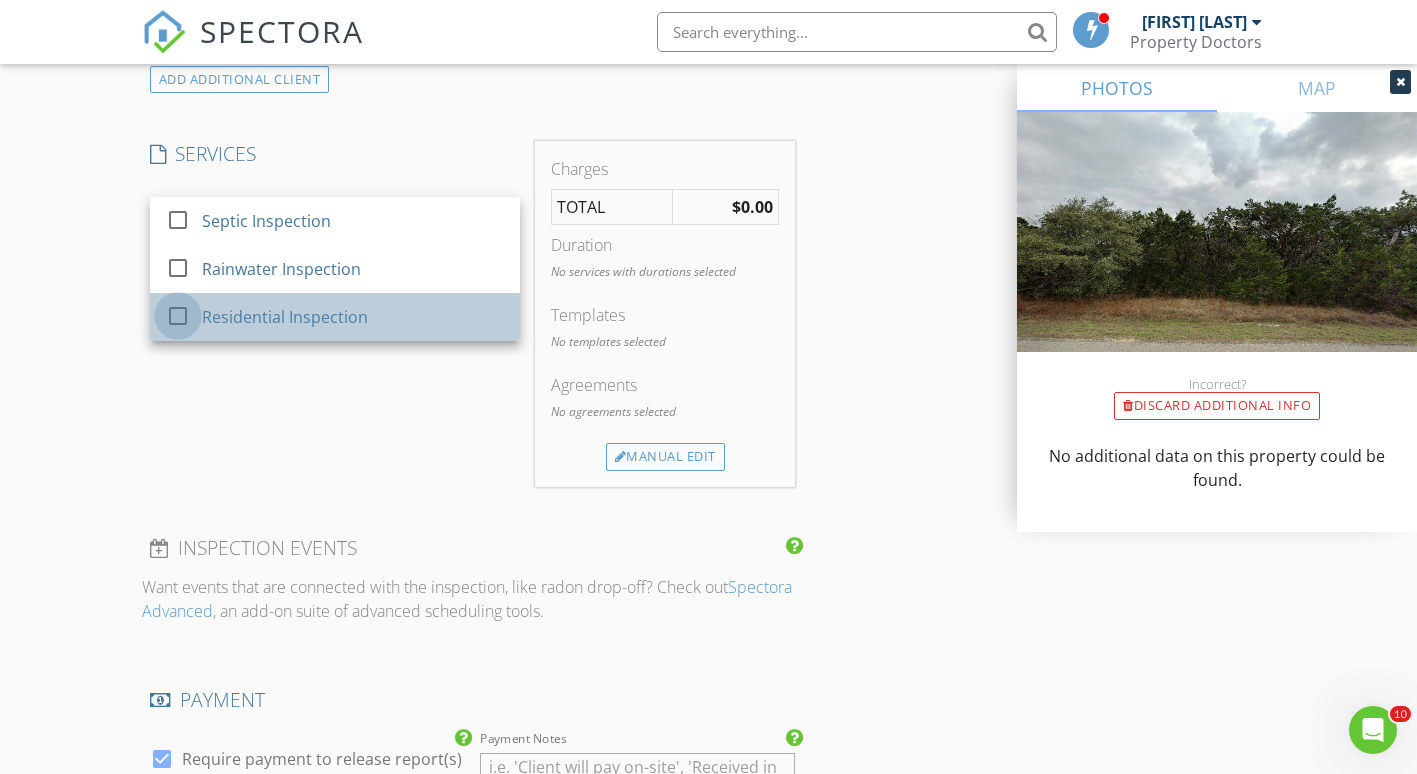click at bounding box center [178, 316] 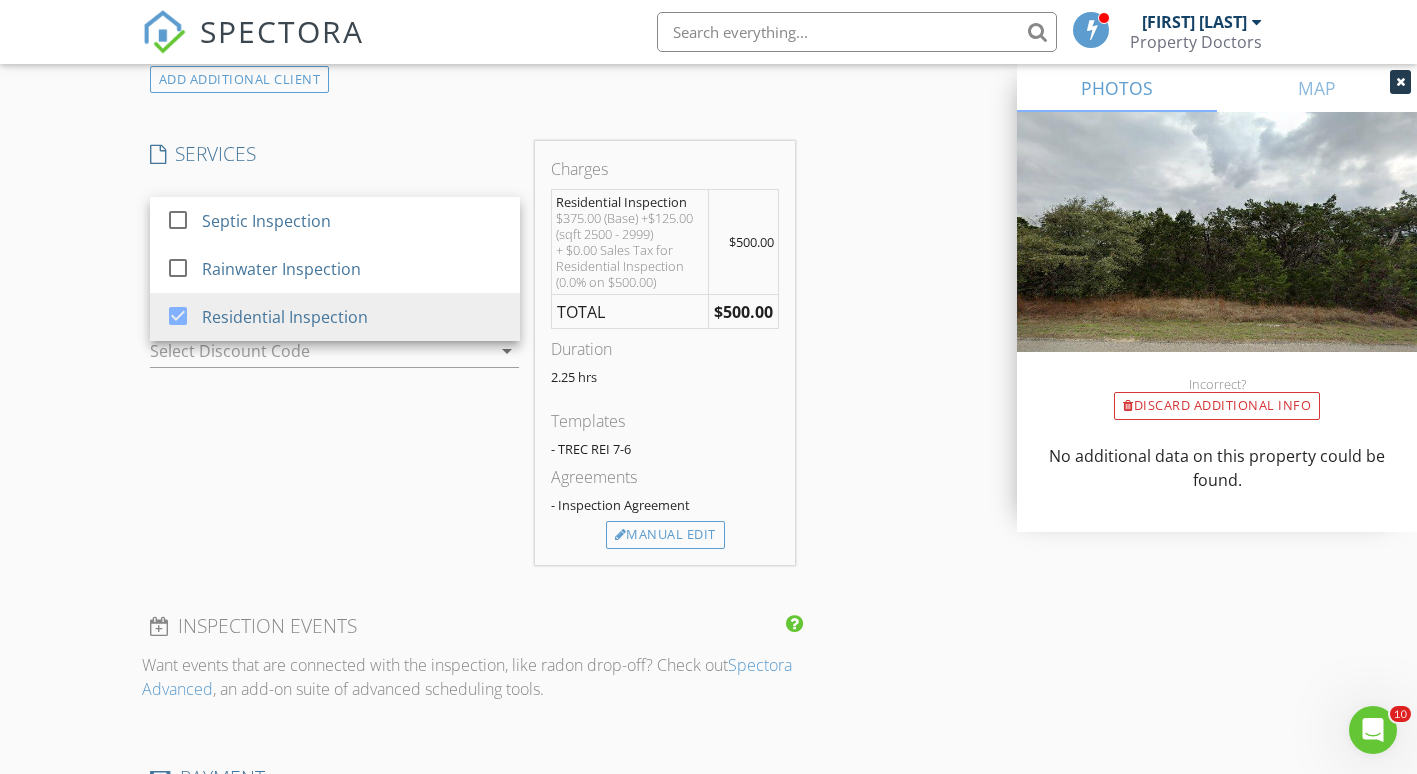 click on "New Inspection
Click here to use the New Order Form
INSPECTOR(S)
check_box   [FIRST] [LAST]   PRIMARY   [FIRST] [LAST] arrow_drop_down   check_box_outline_blank [FIRST] [LAST] specifically requested
Date/Time
08/05/2025 2:00 PM
Location
Address Search       Address [NUMBER] [STREET]   Unit   City [CITY]   State [STATE]   Zip [ZIP]   County [COUNTY]     Square Feet 2862   Year Built 2001   Foundation arrow_drop_down     [FIRST] [LAST]     20.9 miles     (35 minutes)
client
check_box Enable Client CC email for this inspection   Client Search     check_box_outline_blank Client is a Company/Organization     First Name [FIRST]   Last Name [LAST]   Email [EMAIL]   CC Email   Phone           Notes   Private Notes
ADDITIONAL client
SERVICES" at bounding box center (708, 312) 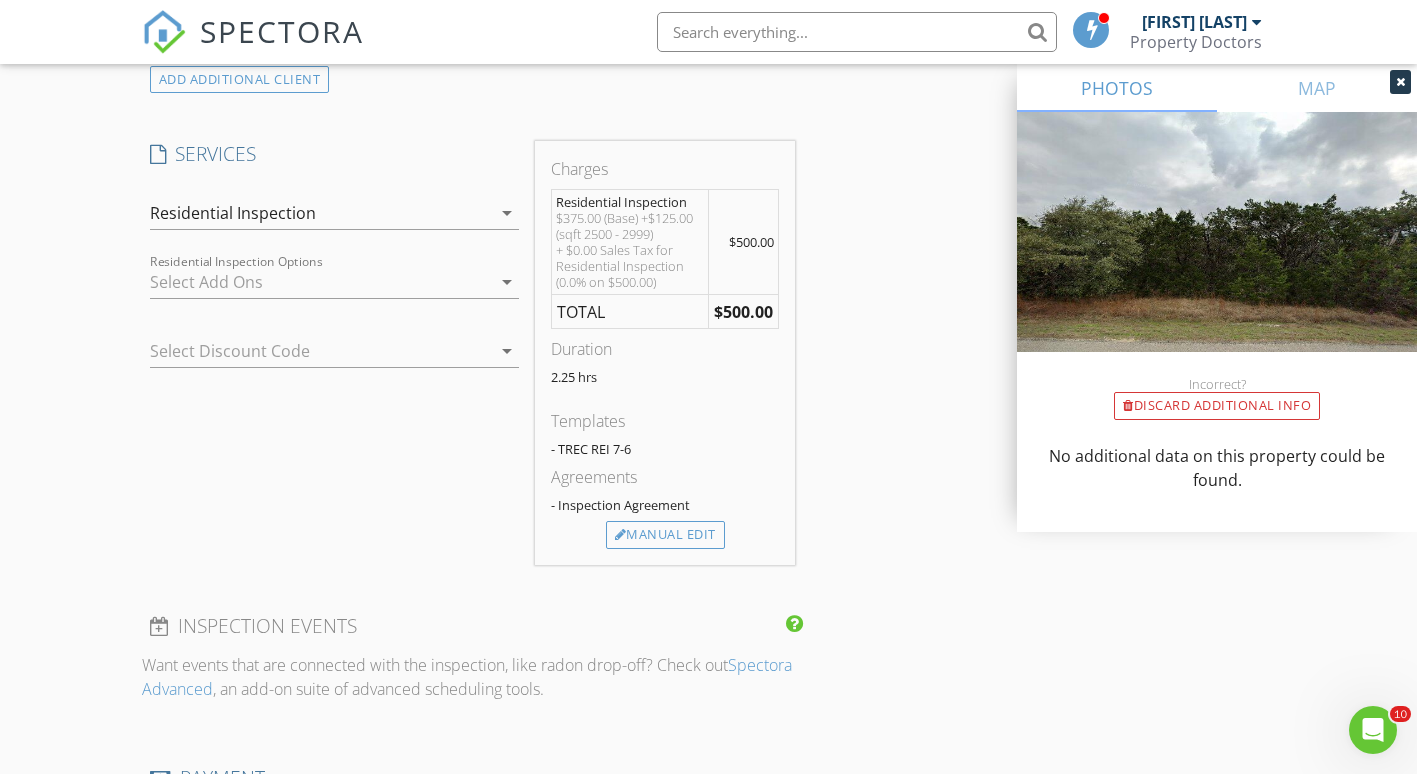 click on "arrow_drop_down" at bounding box center [507, 282] 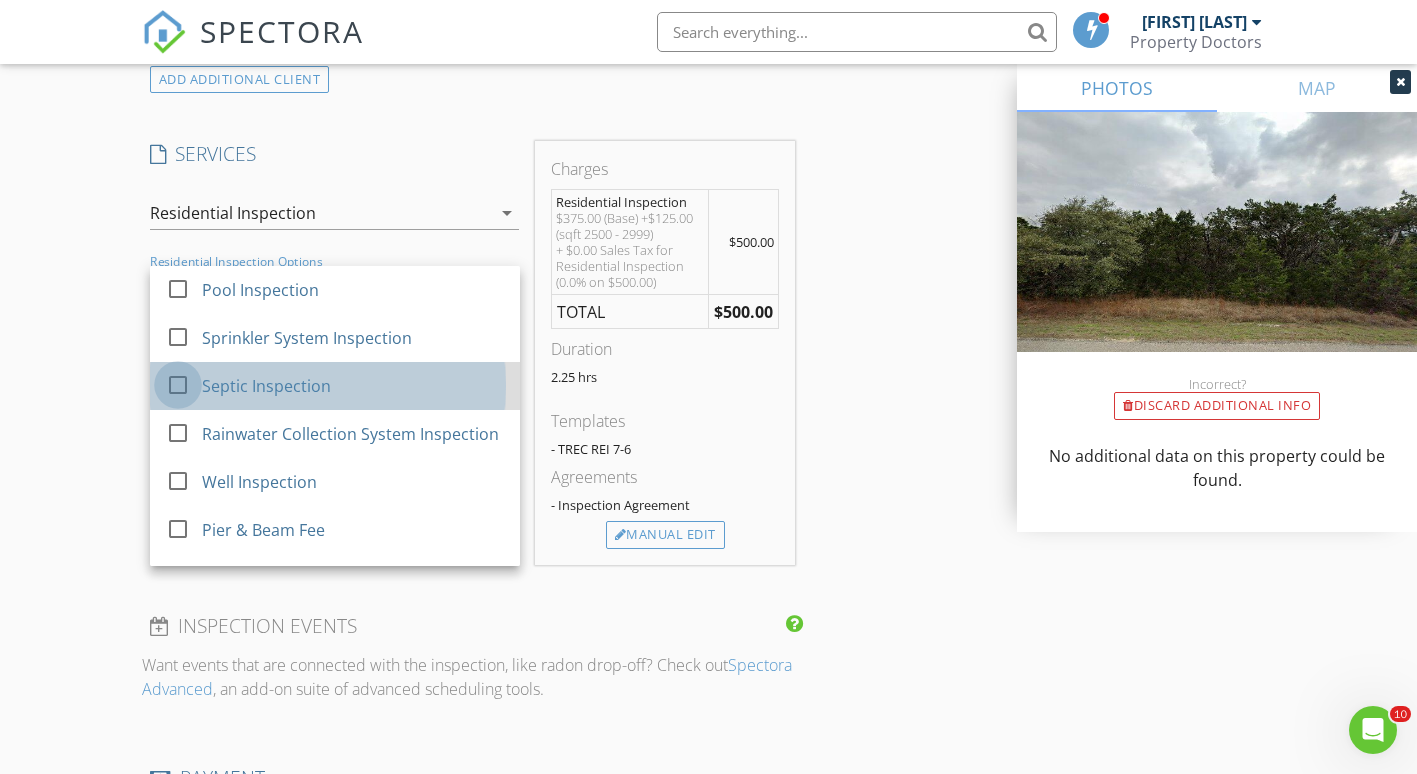 click at bounding box center [178, 385] 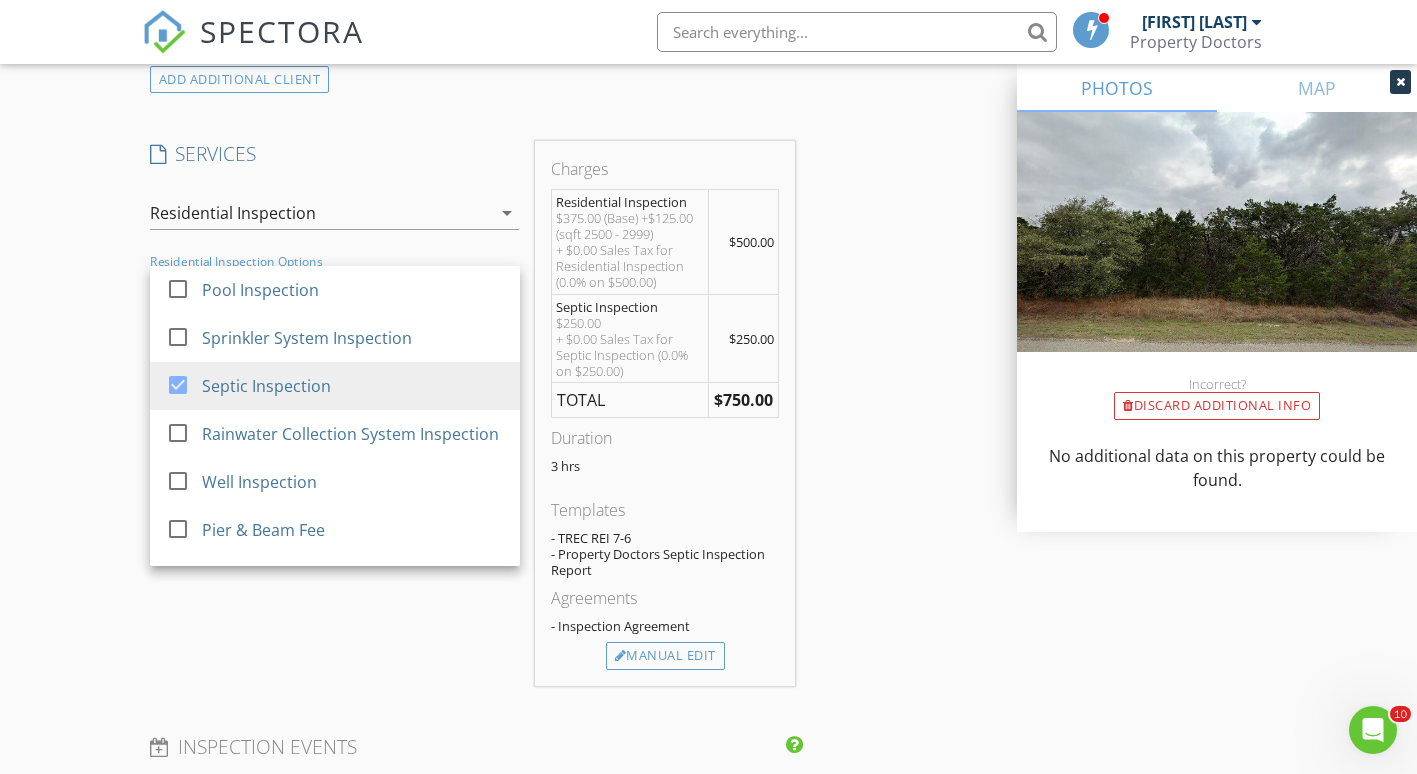 click on "New Inspection
Click here to use the New Order Form
INSPECTOR(S)
check_box   [FIRST] [LAST]   PRIMARY   [FIRST] [LAST] arrow_drop_down   check_box_outline_blank [FIRST] [LAST] specifically requested
Date/Time
08/05/2025 2:00 PM
Location
Address Search       Address [NUMBER] [STREET]   Unit   City [CITY]   State [STATE]   Zip [ZIP]   County [COUNTY]     Square Feet 2862   Year Built 2001   Foundation arrow_drop_down     [FIRST] [LAST]     20.9 miles     (35 minutes)
client
check_box Enable Client CC email for this inspection   Client Search     check_box_outline_blank Client is a Company/Organization     First Name [FIRST]   Last Name [LAST]   Email [EMAIL]   CC Email   Phone           Notes   Private Notes
ADDITIONAL client
SERVICES" at bounding box center (708, 372) 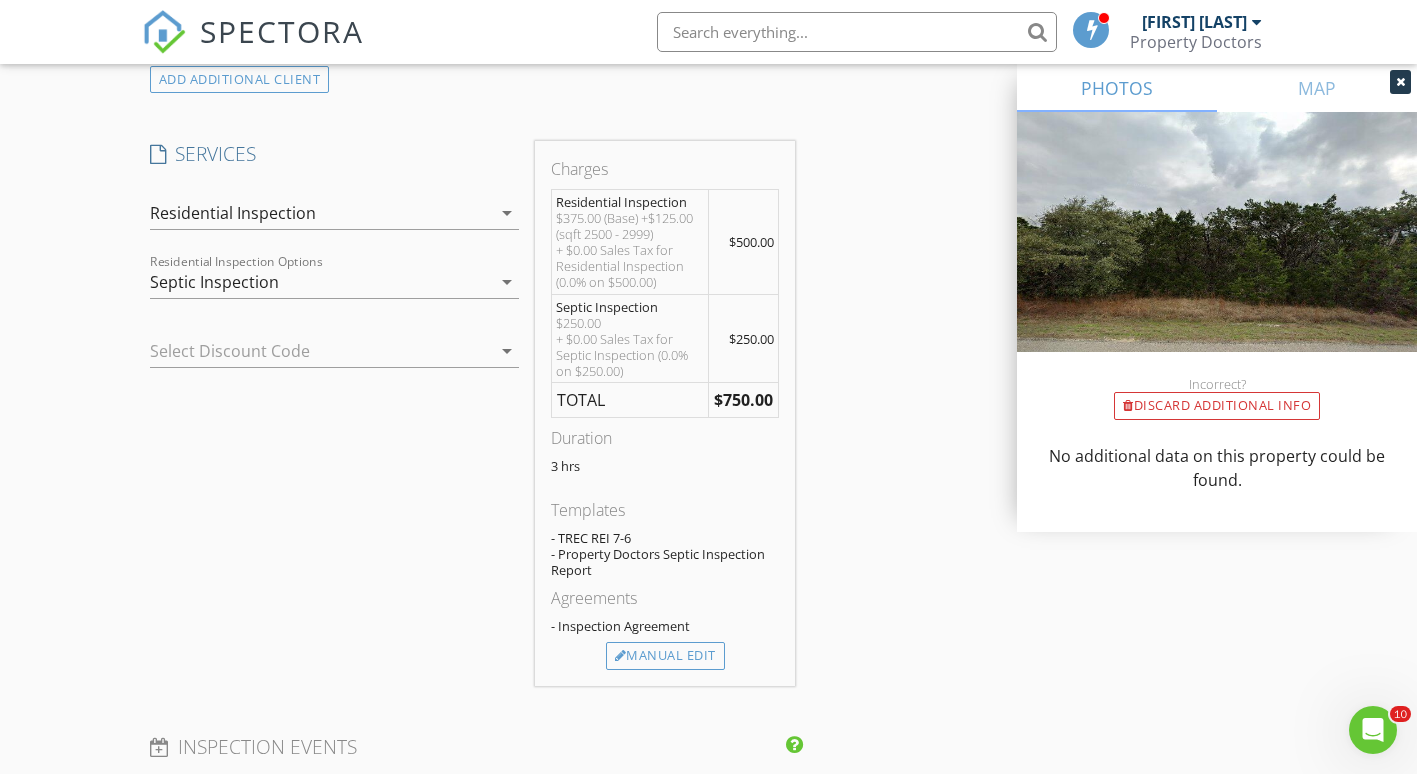 click on "arrow_drop_down" at bounding box center (507, 282) 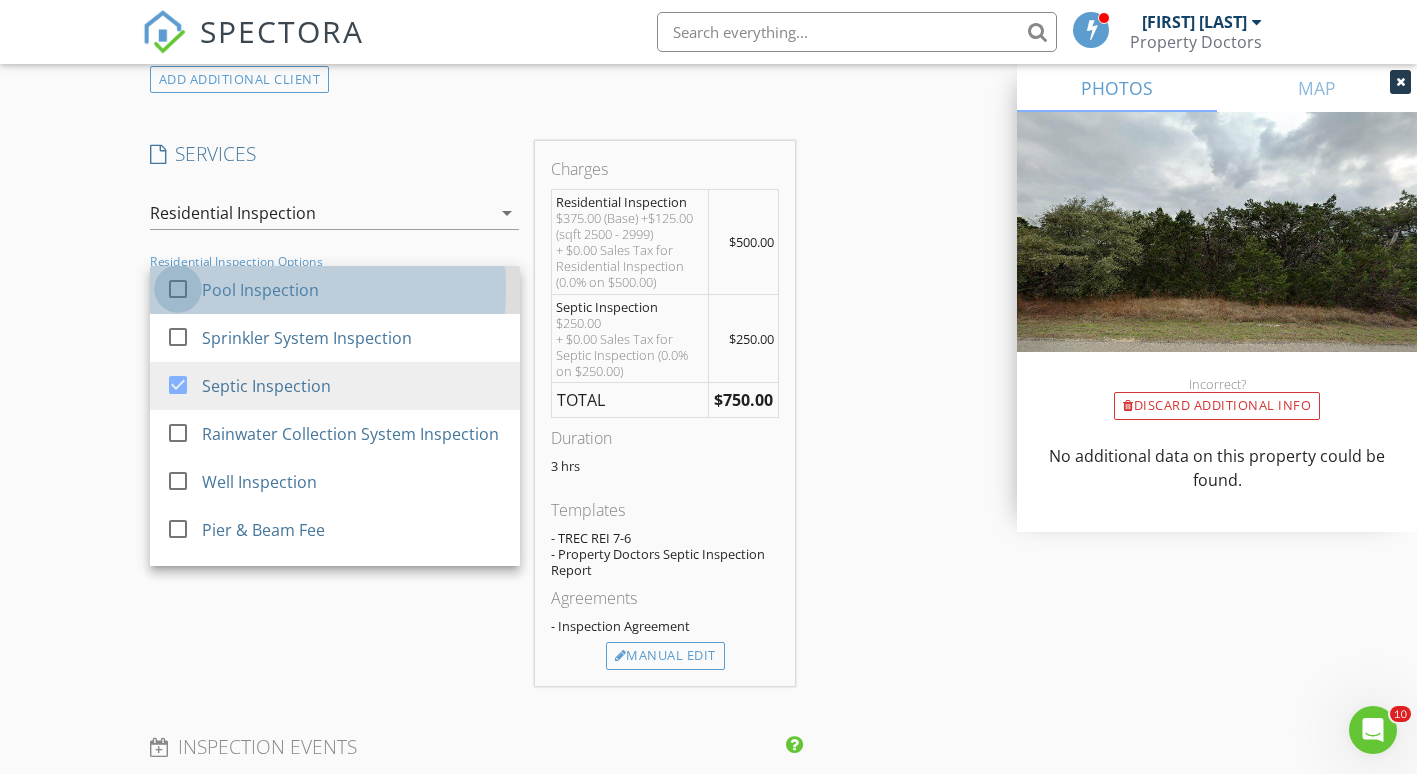 click at bounding box center [178, 289] 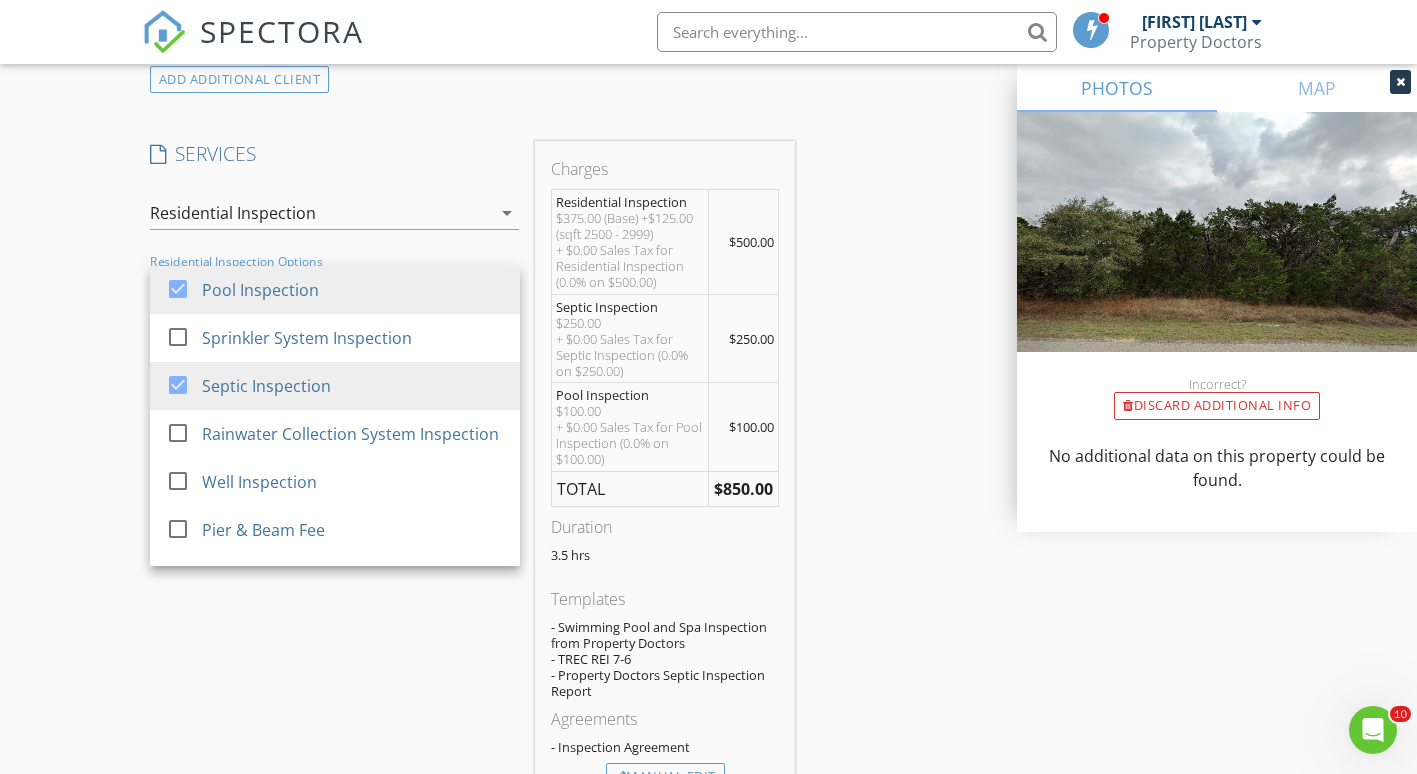 click on "INSPECTOR(S)
check_box   [FIRST] [LAST]   PRIMARY   [FIRST] [LAST] arrow_drop_down   check_box_outline_blank [FIRST] [LAST] specifically requested
Date/Time
08/05/2025 2:00 PM
Location
Address Search       Address [NUMBER] [STREET]   Unit   City [CITY]   State [STATE]   Zip [ZIP]   County [COUNTY]     Square Feet 2862   Year Built 2001   Foundation arrow_drop_down     [FIRST] [LAST]     20.9 miles     (35 minutes)
client
check_box Enable Client CC email for this inspection   Client Search     check_box_outline_blank Client is a Company/Organization     First Name [FIRST]   Last Name [LAST]   Email [EMAIL]   CC Email   Phone           Notes   Private Notes
ADDITIONAL client
SERVICES
check_box_outline_blank   Septic Inspection   check_box_outline_blank" at bounding box center [709, 466] 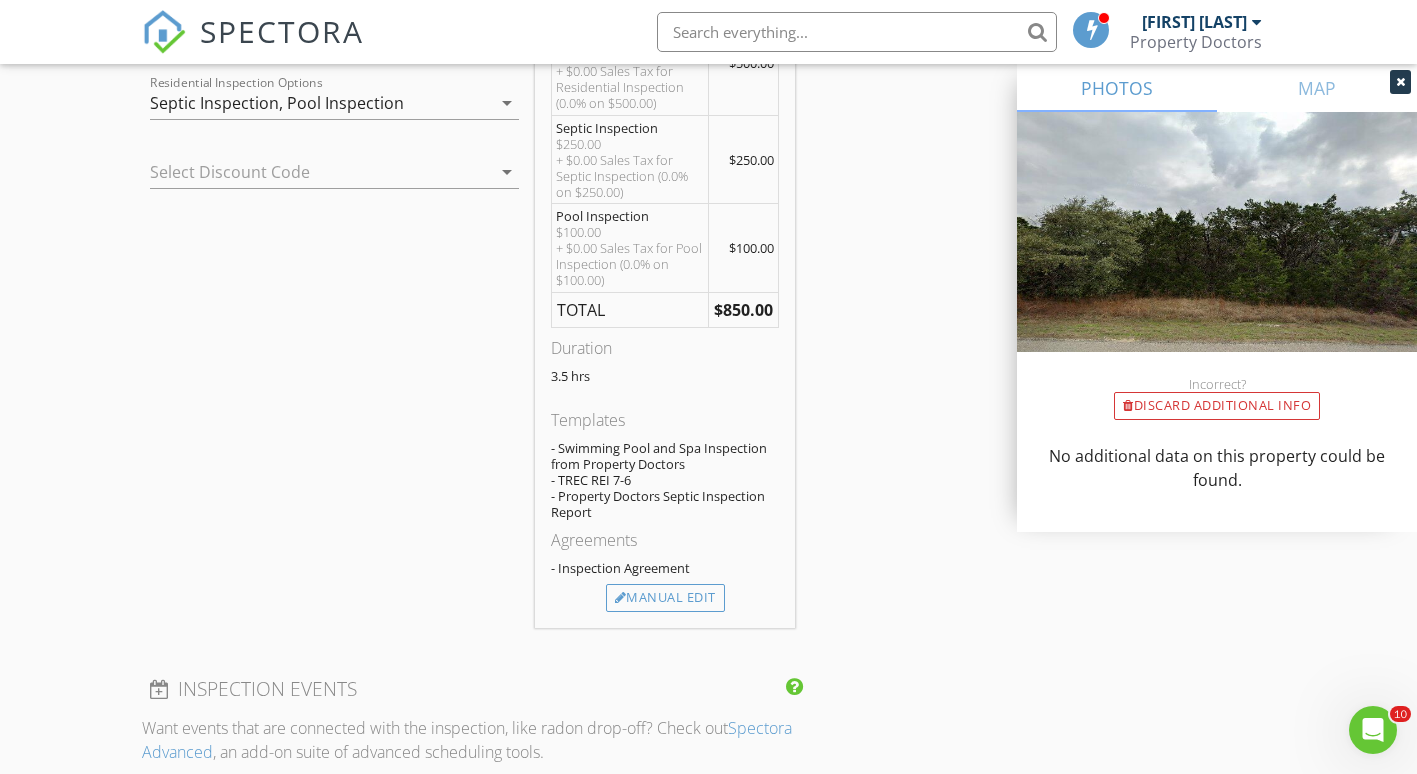 scroll, scrollTop: 1751, scrollLeft: 0, axis: vertical 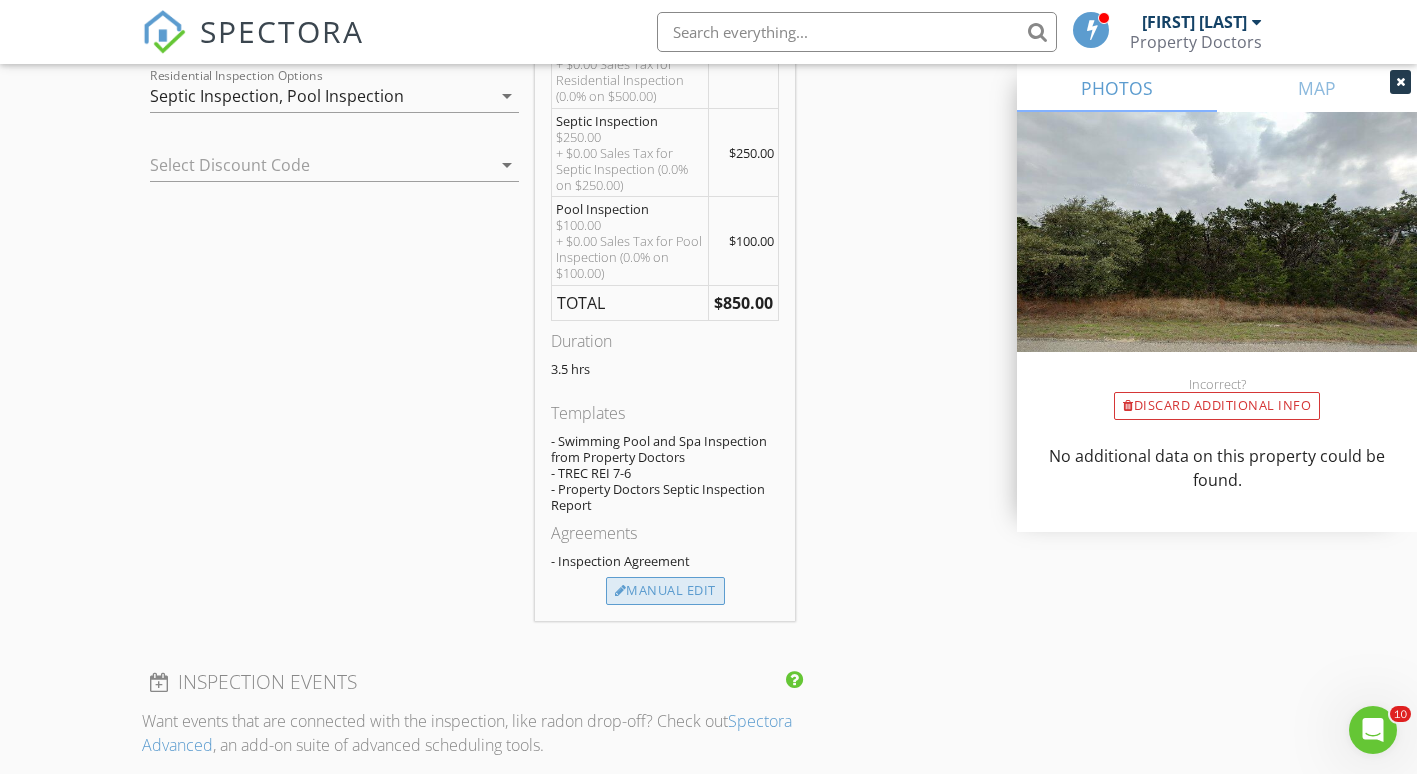 click on "Manual Edit" at bounding box center (665, 591) 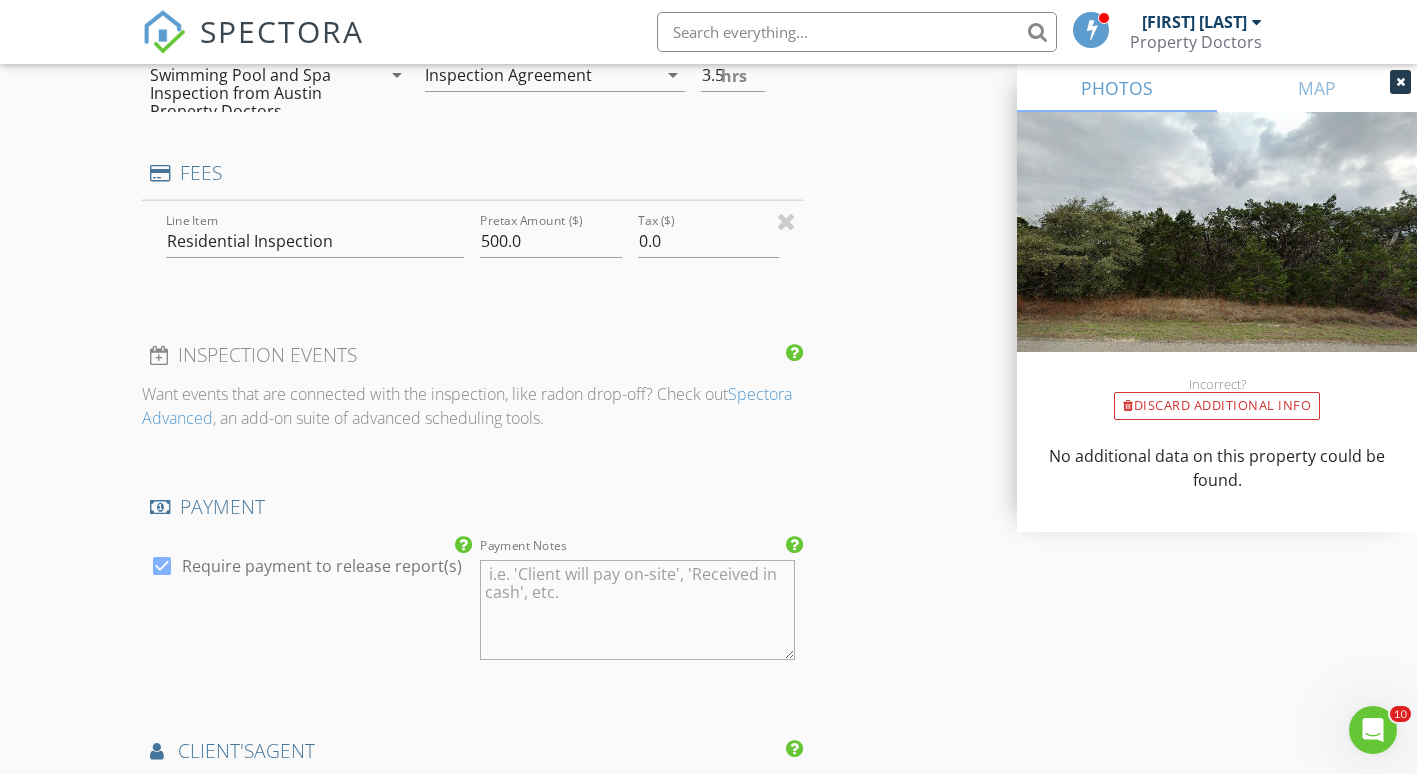 type on "0" 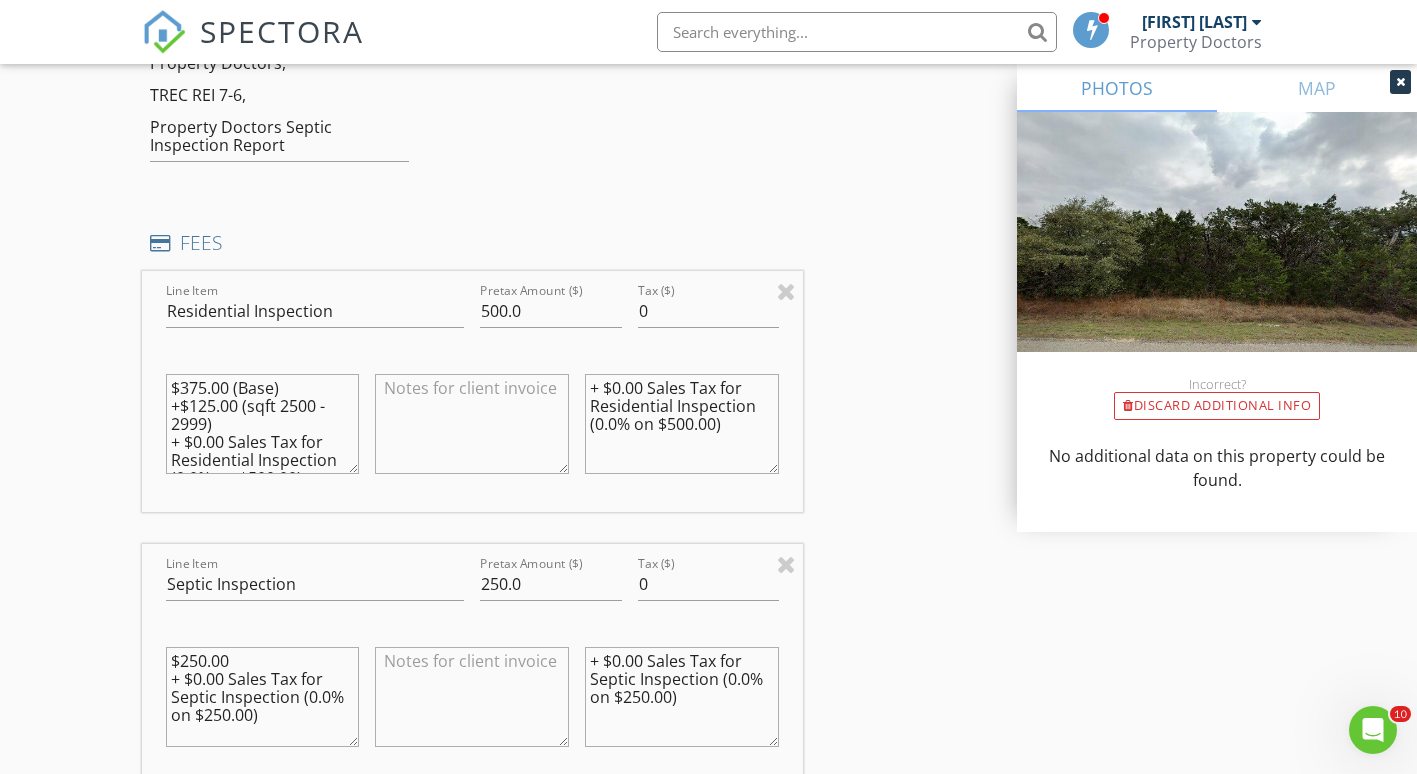 click at bounding box center (472, 424) 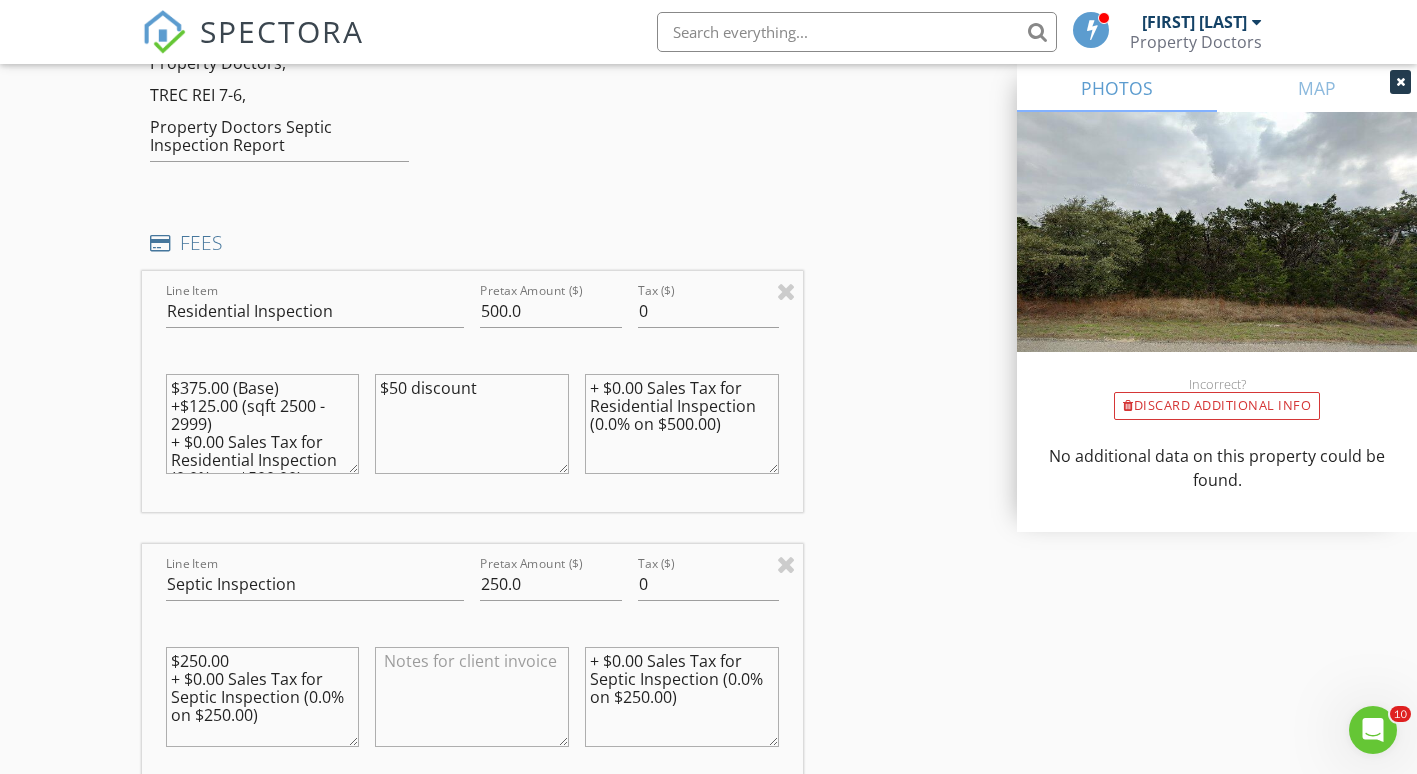 type on "$50 discount" 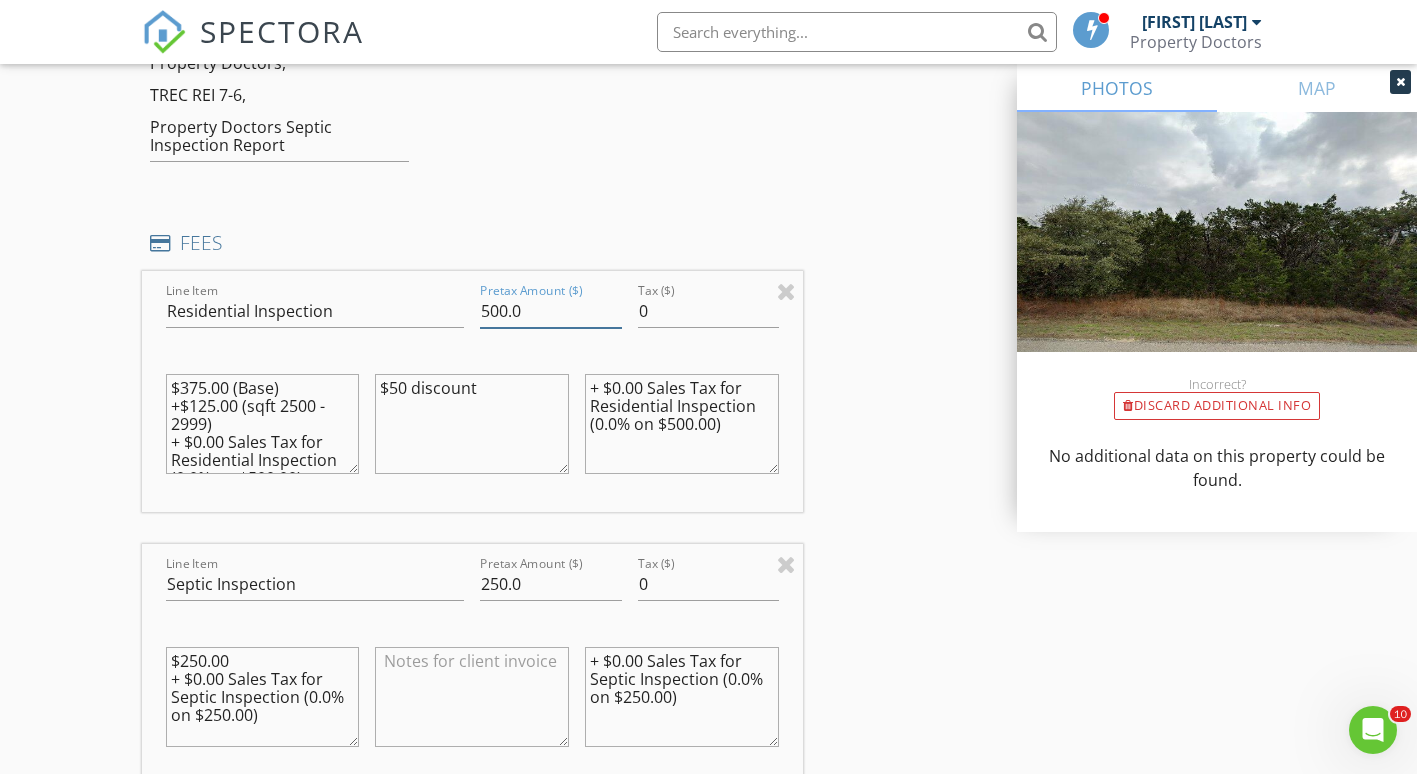click on "500.0" at bounding box center (550, 311) 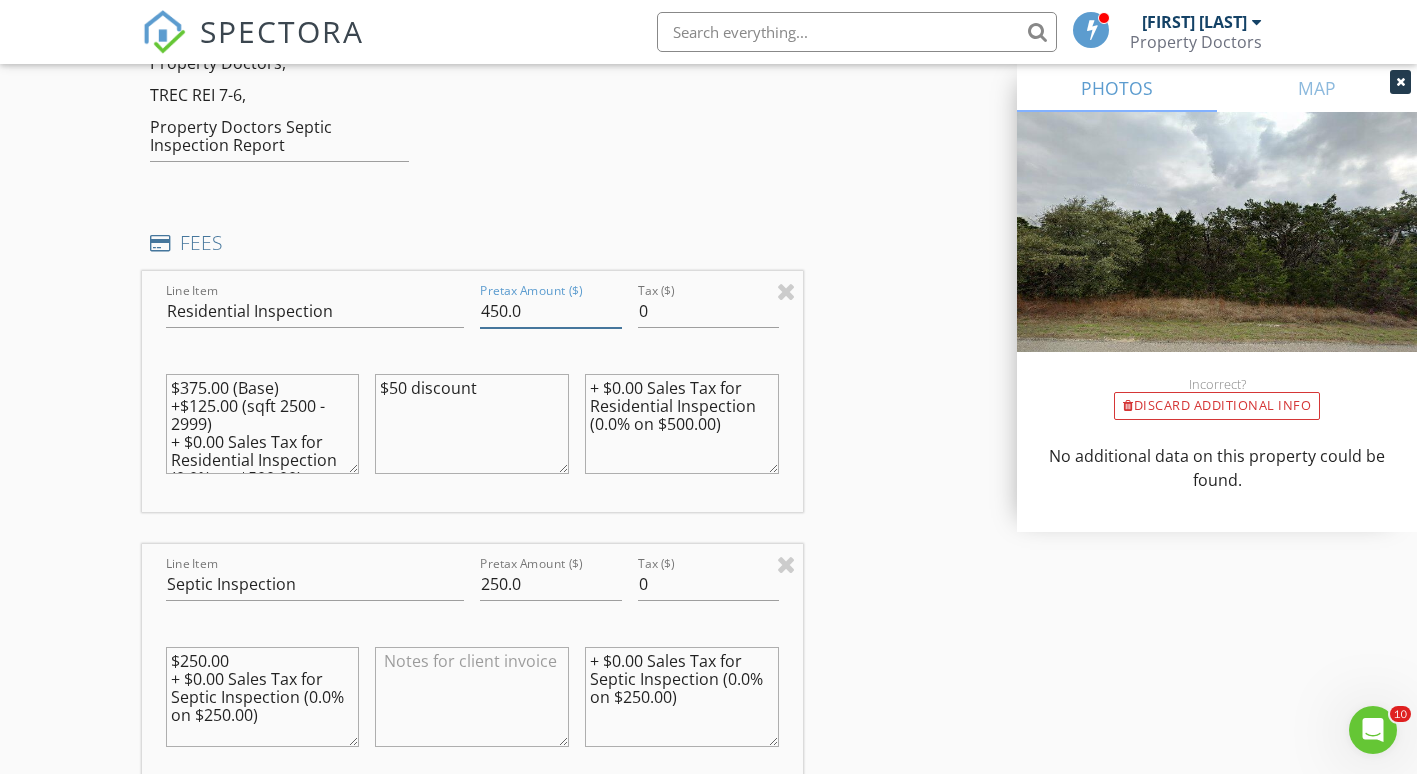 type on "450.0" 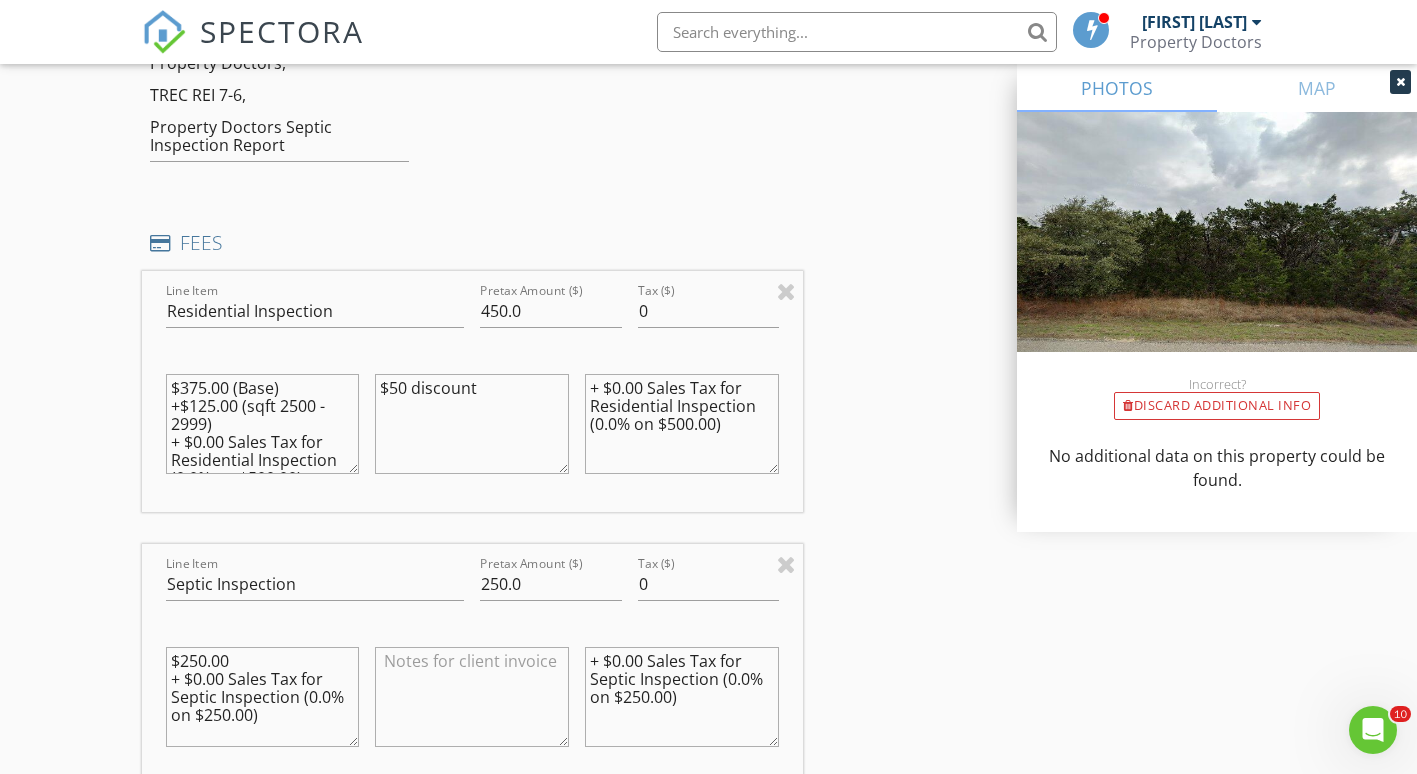 click at bounding box center (472, 697) 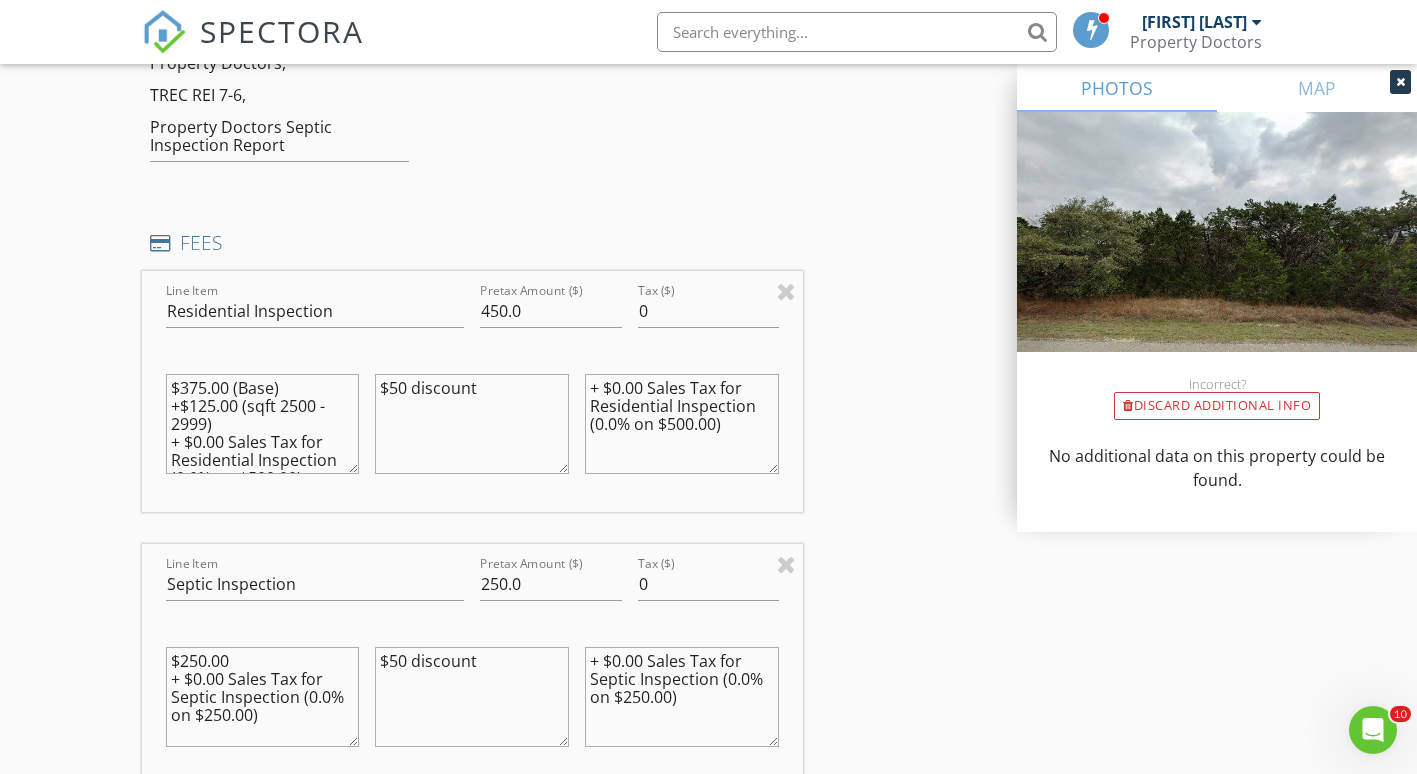 type on "$50 discount" 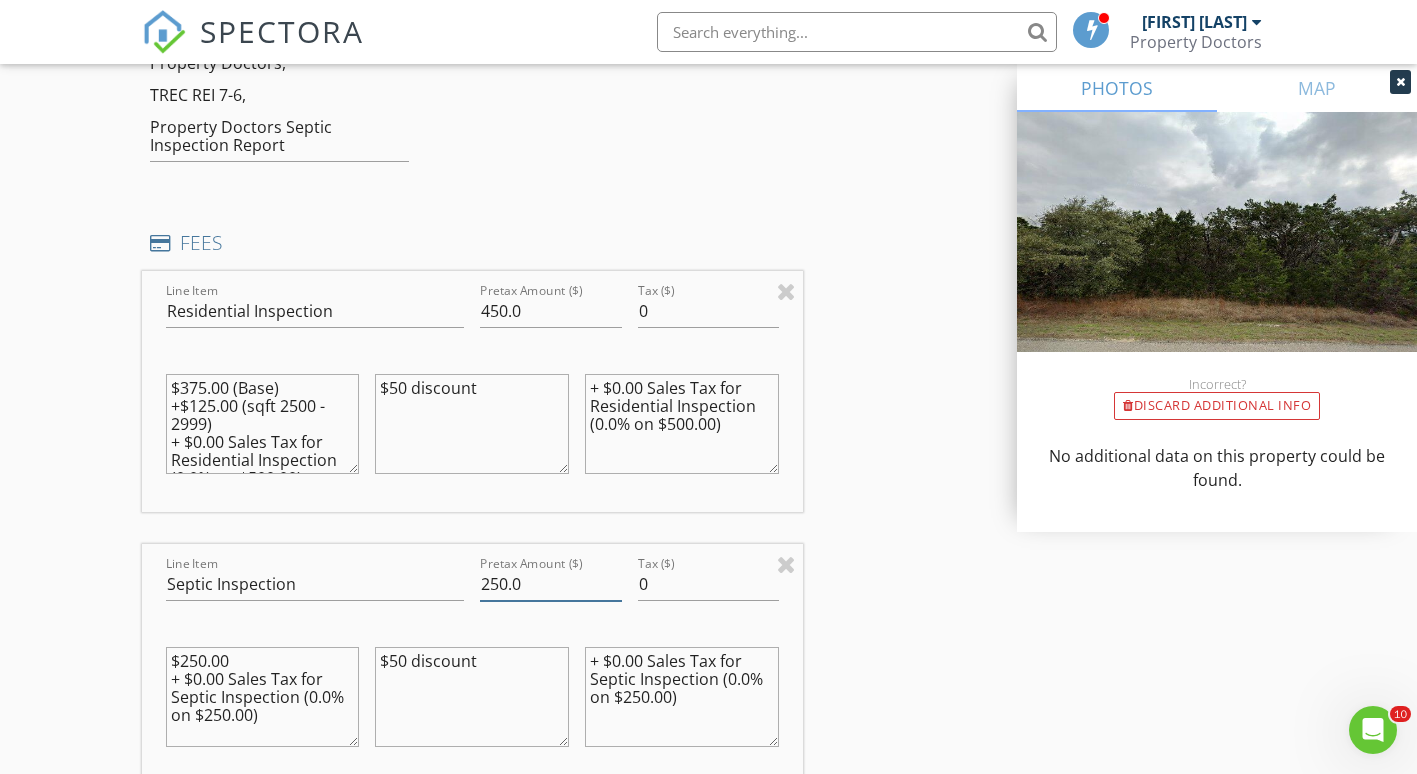 click on "250.0" at bounding box center [550, 584] 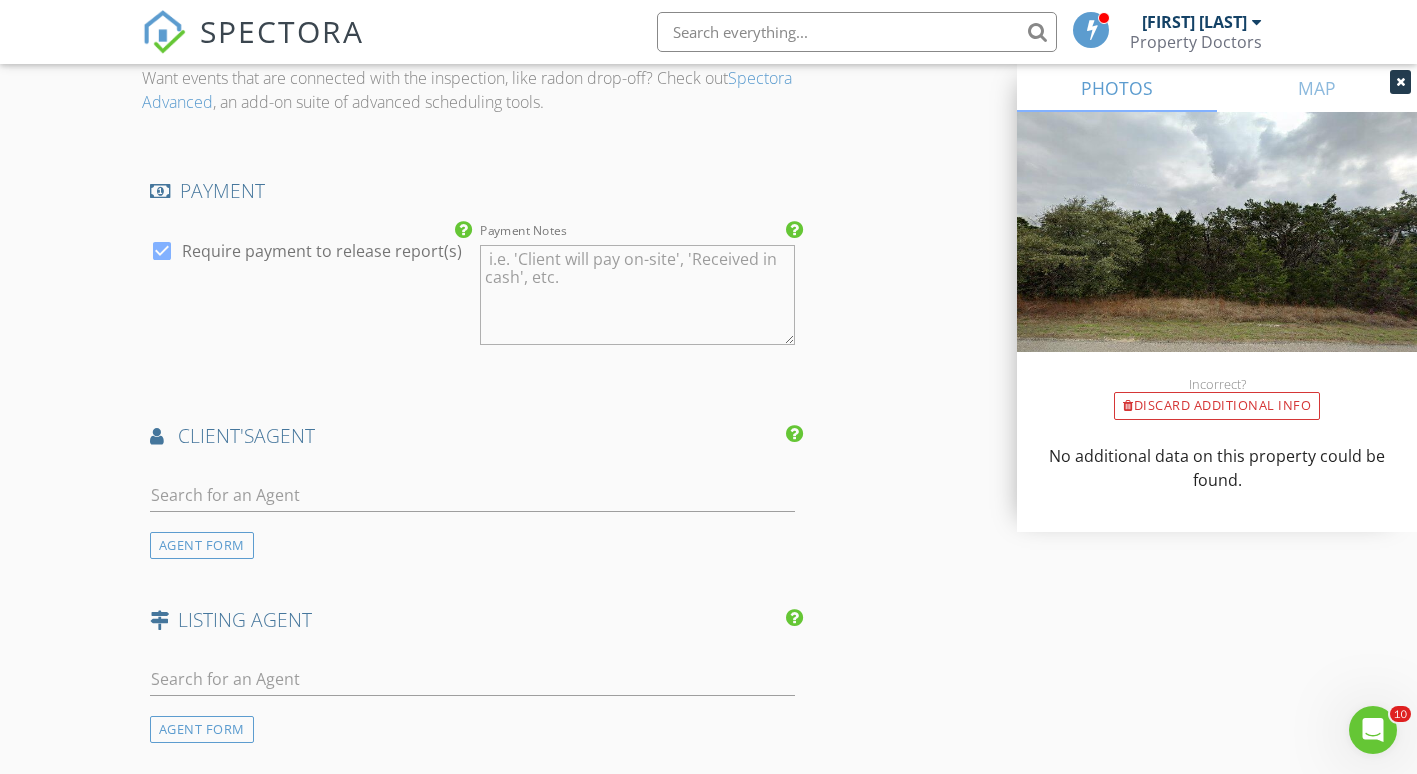 scroll, scrollTop: 2960, scrollLeft: 0, axis: vertical 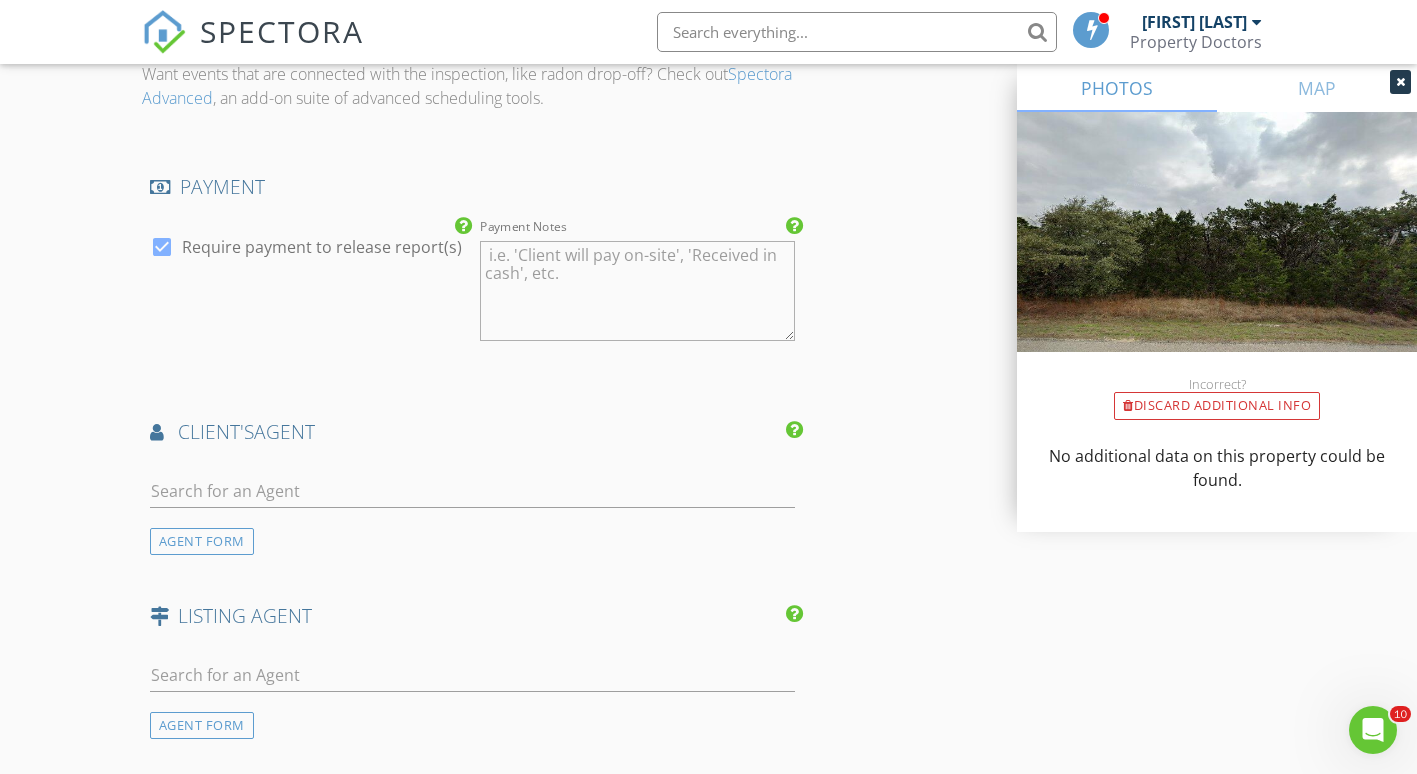 type on "200.0" 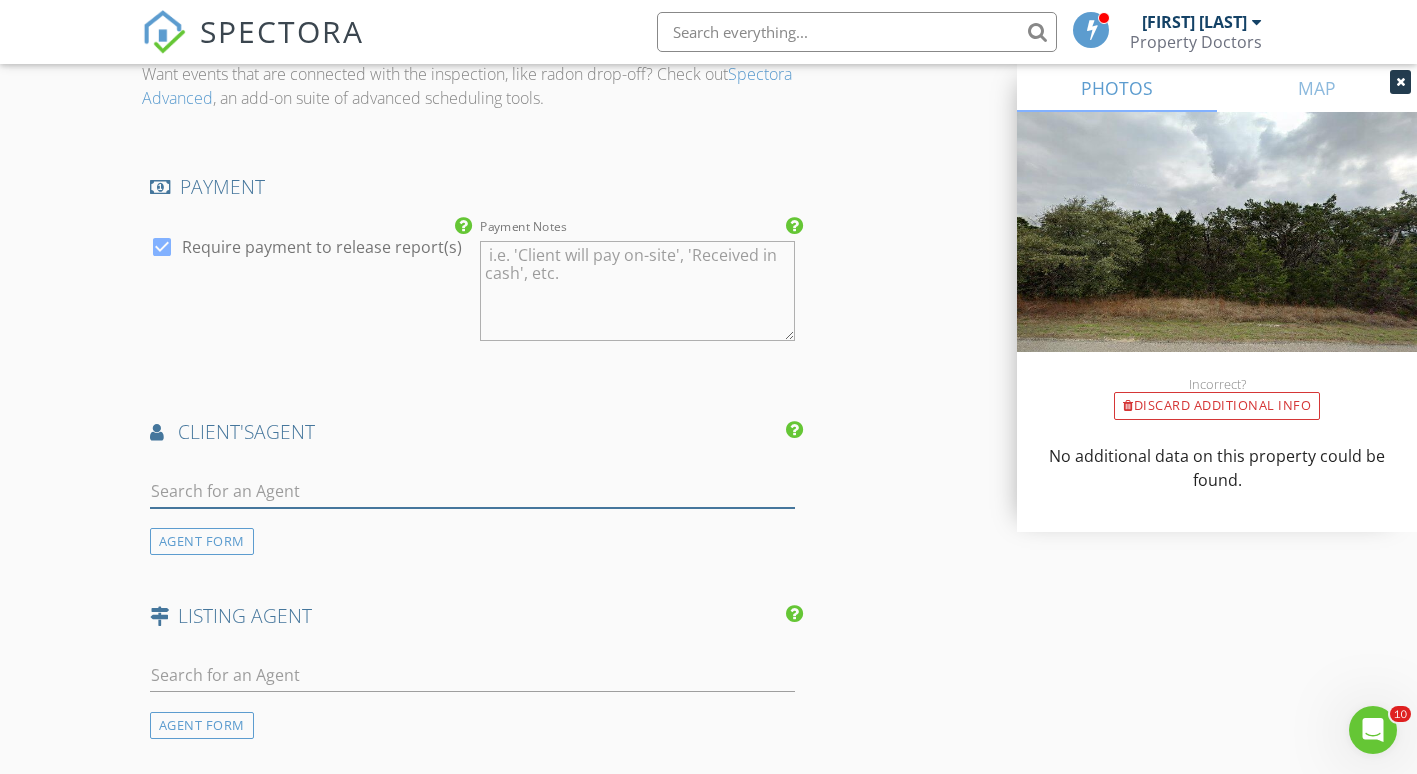 click at bounding box center [472, 491] 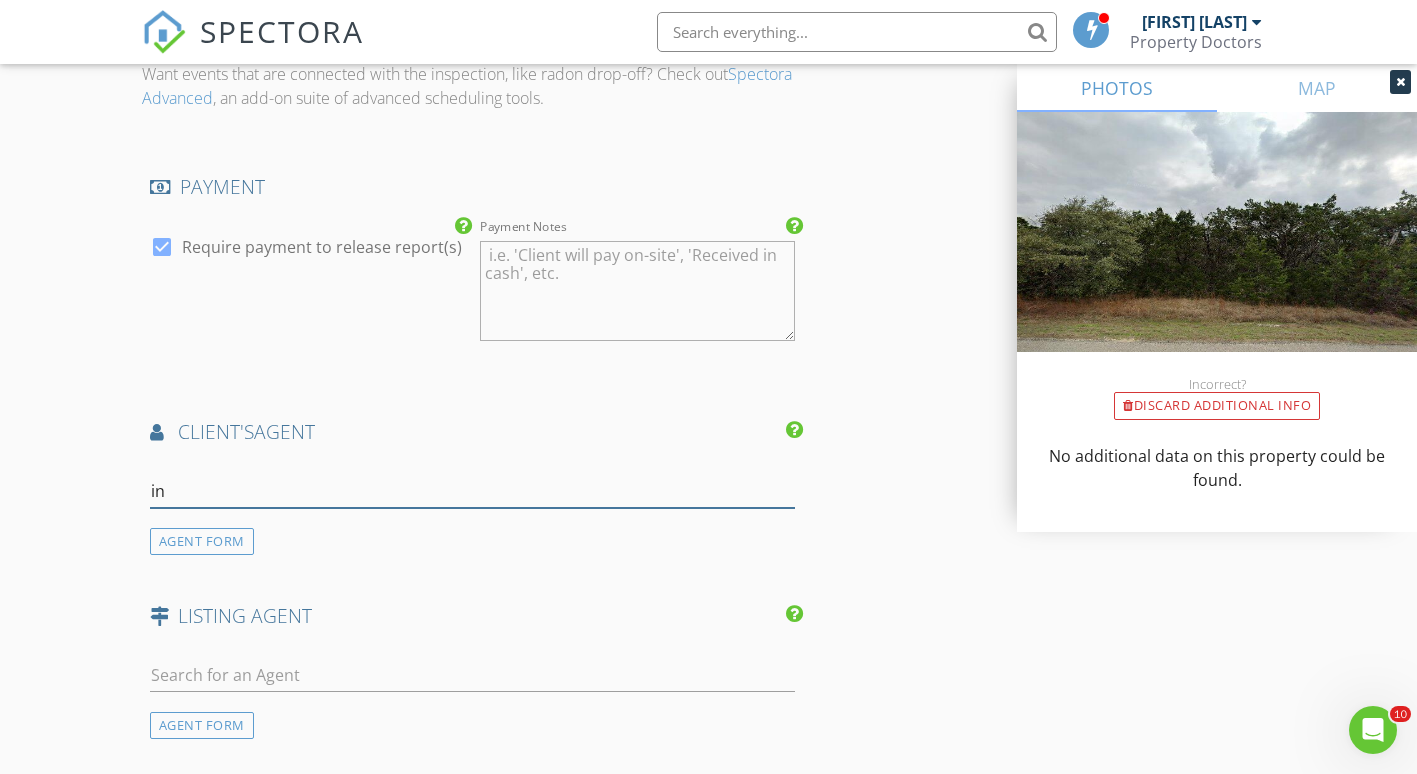 type on "i" 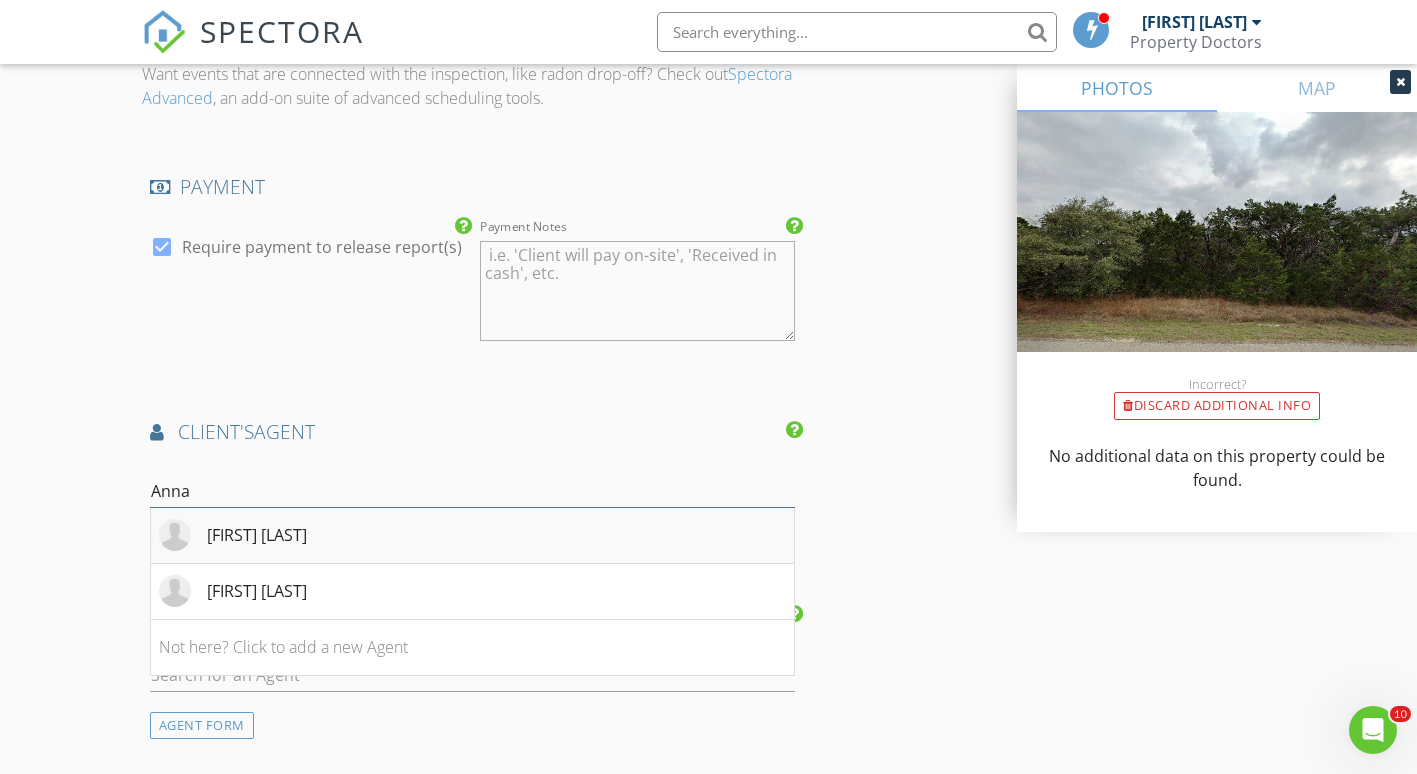 type on "Anna" 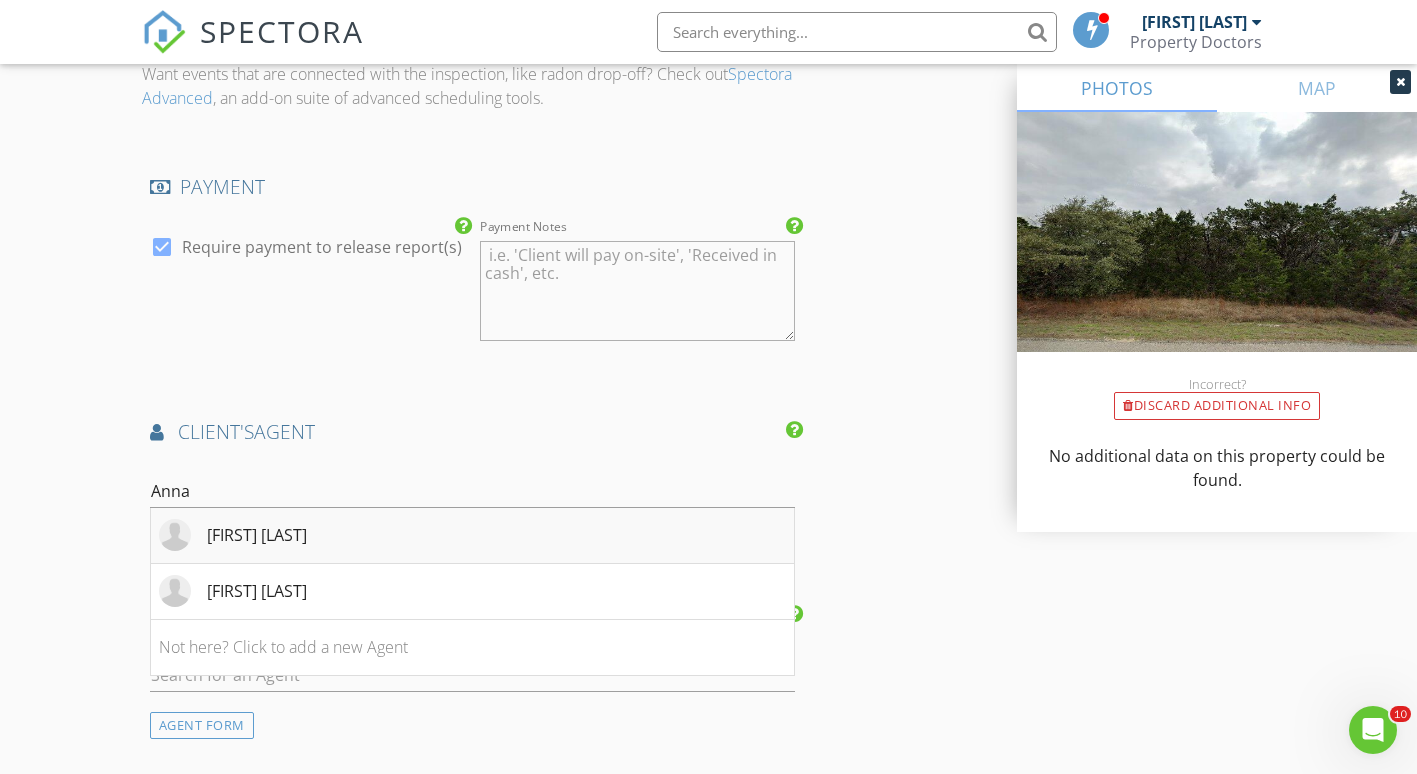 click on "[FIRST] [LAST]" at bounding box center (257, 535) 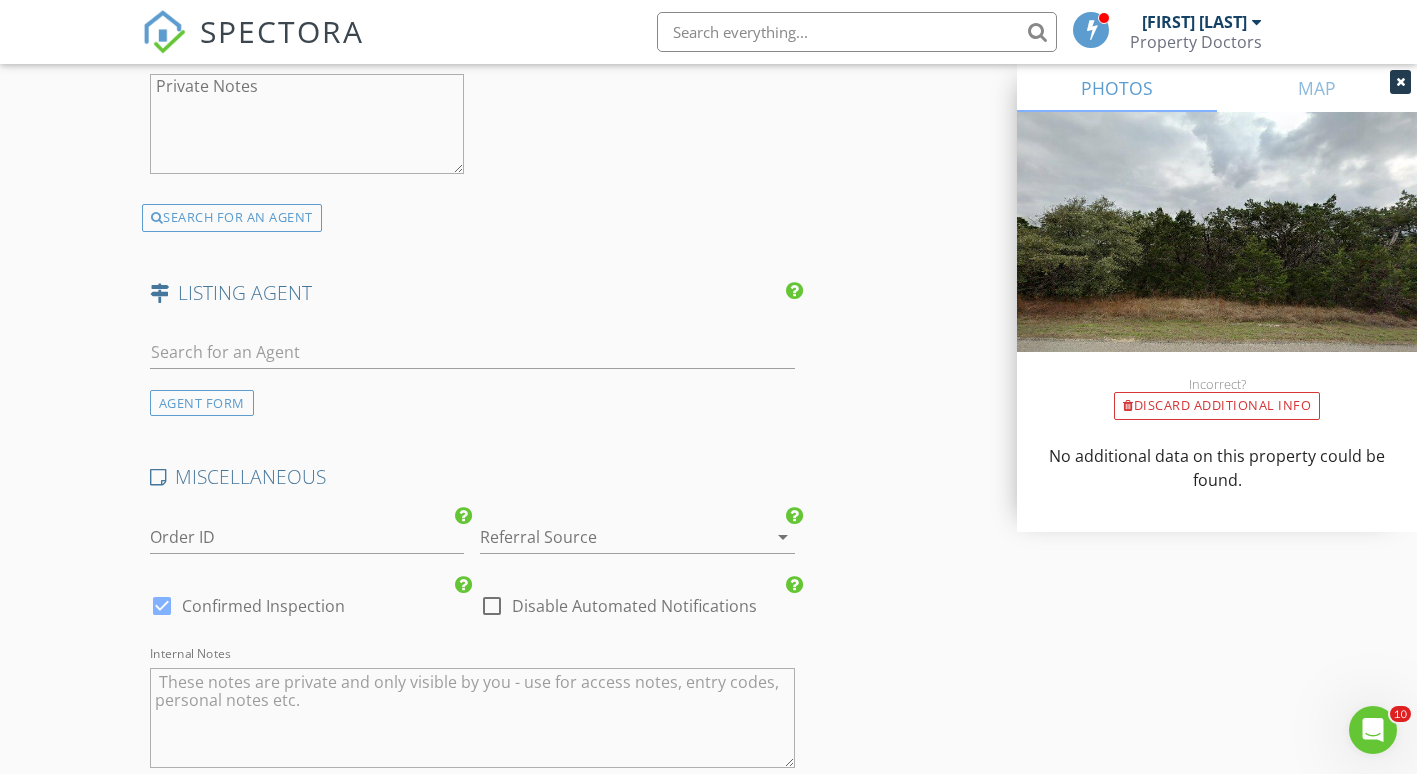 scroll, scrollTop: 4122, scrollLeft: 0, axis: vertical 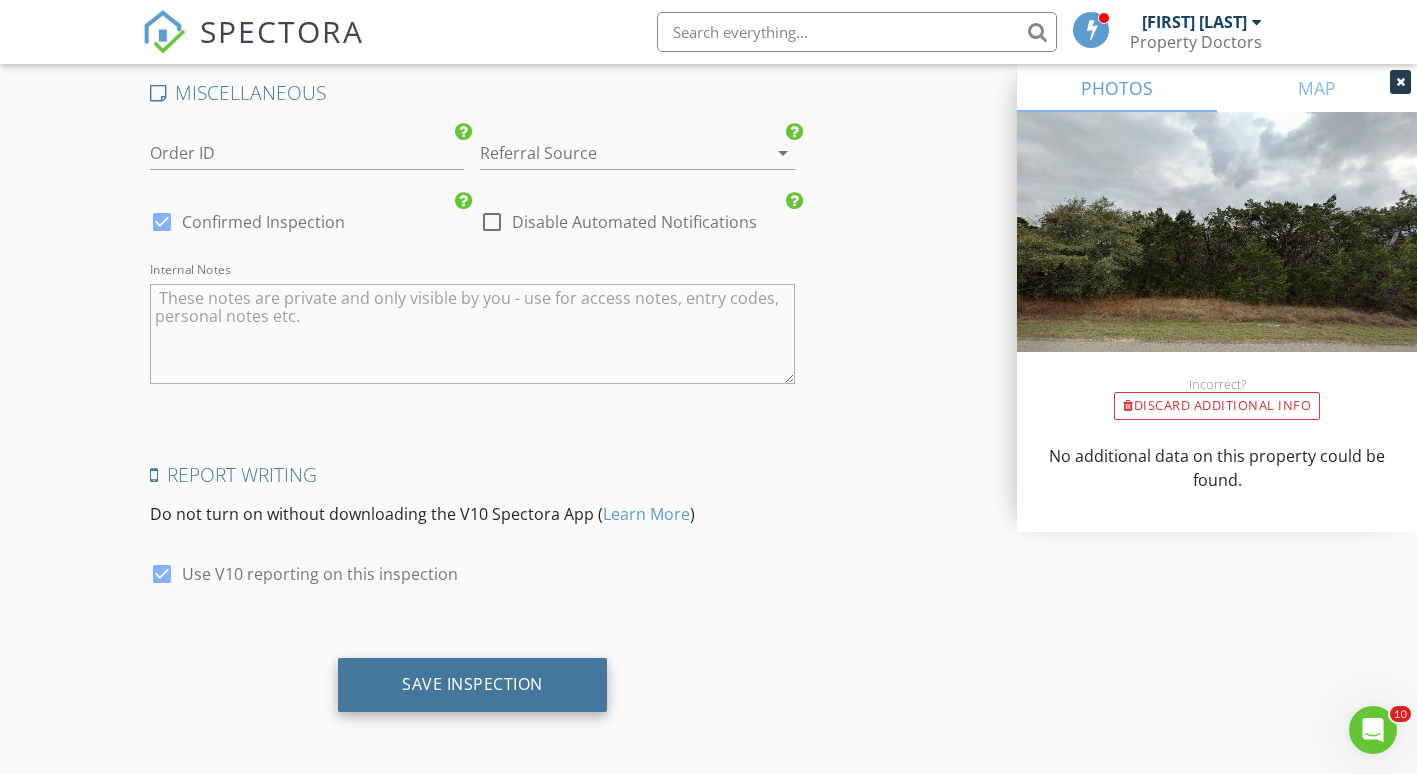 click on "Save Inspection" at bounding box center [472, 684] 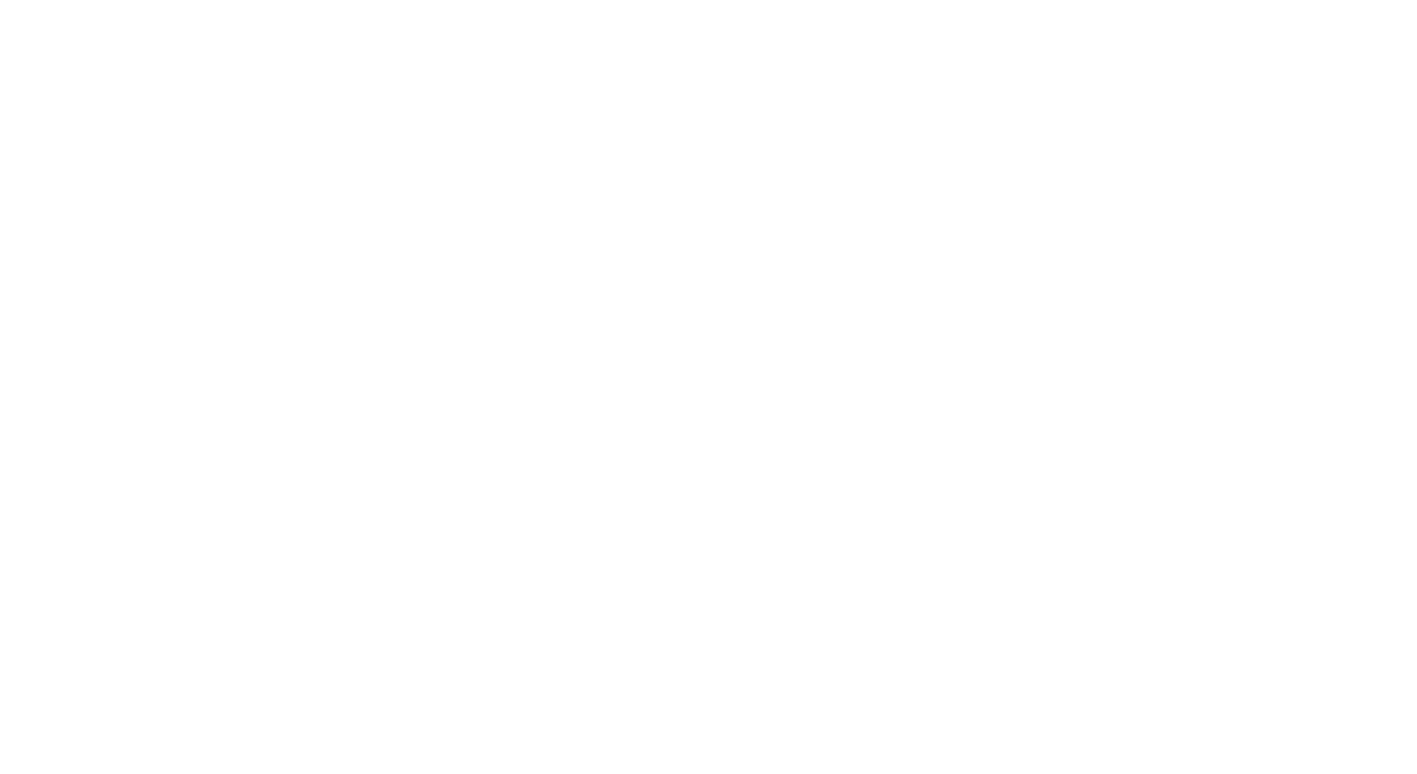 scroll, scrollTop: 0, scrollLeft: 0, axis: both 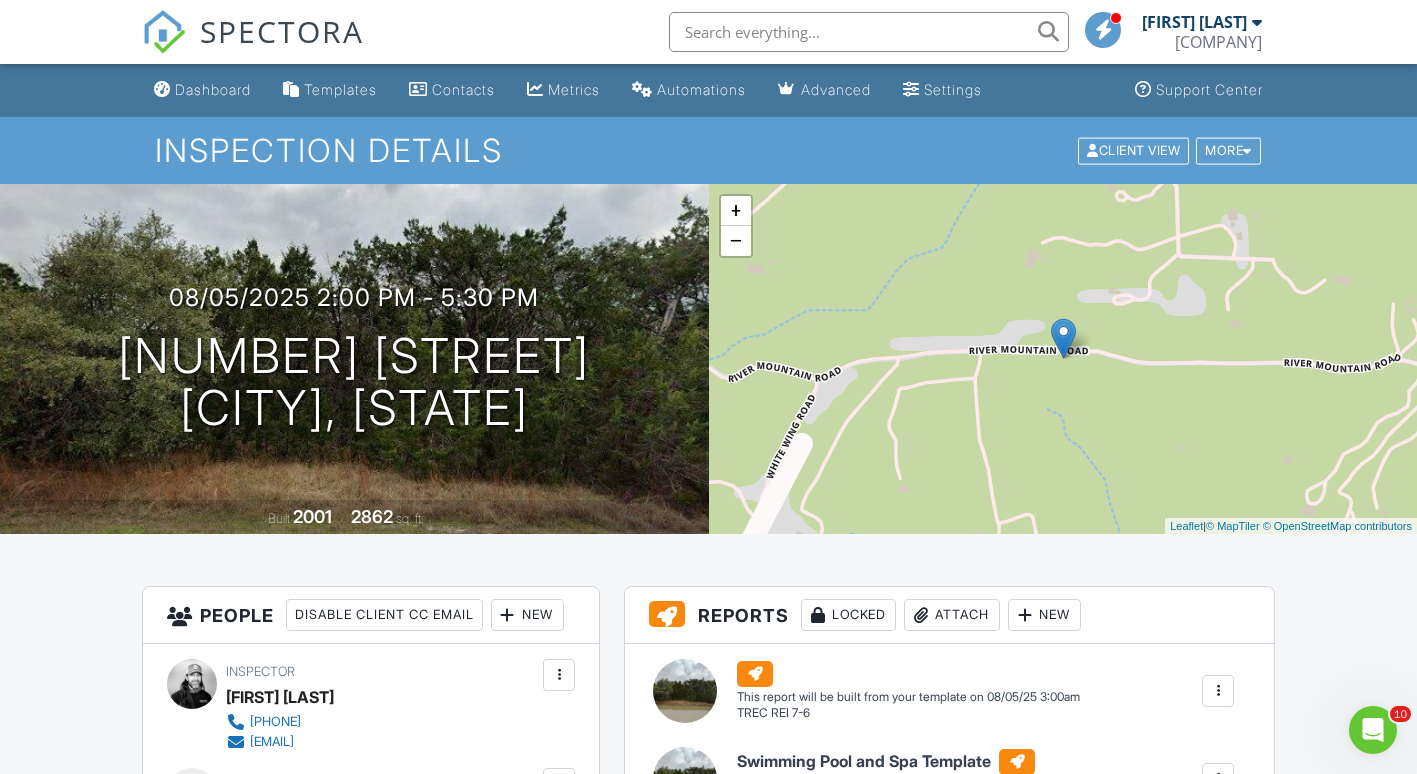 click on "SPECTORA" at bounding box center [282, 31] 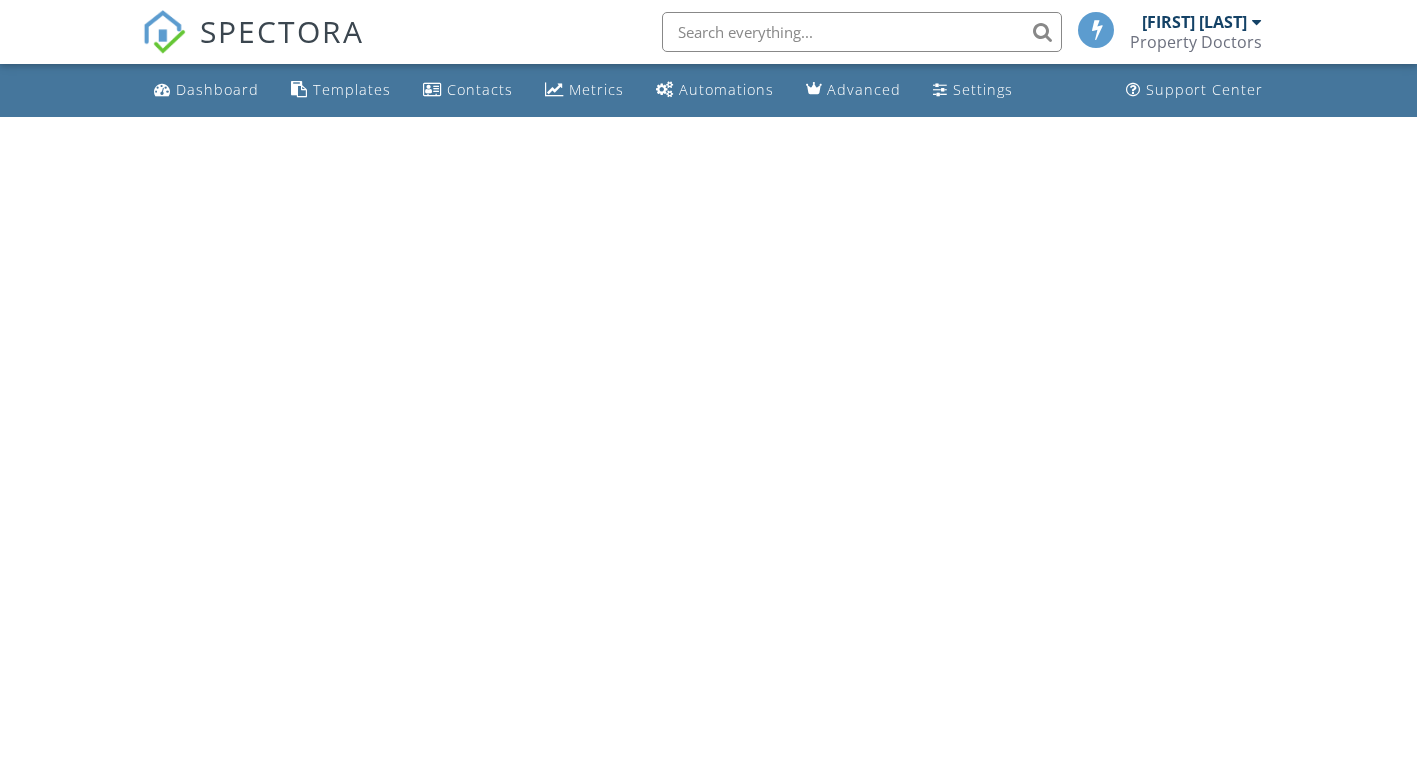 scroll, scrollTop: 0, scrollLeft: 0, axis: both 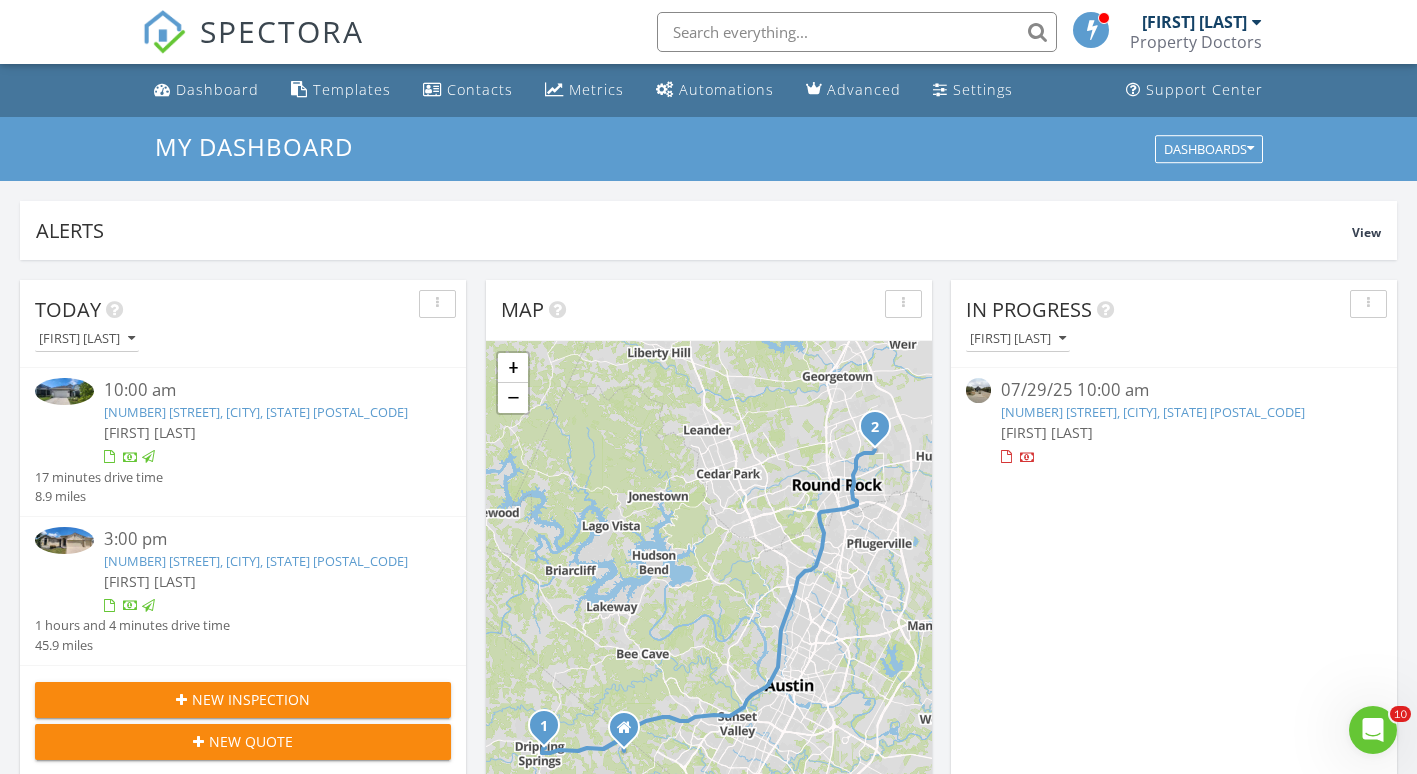 click on "SPECTORA" at bounding box center [282, 31] 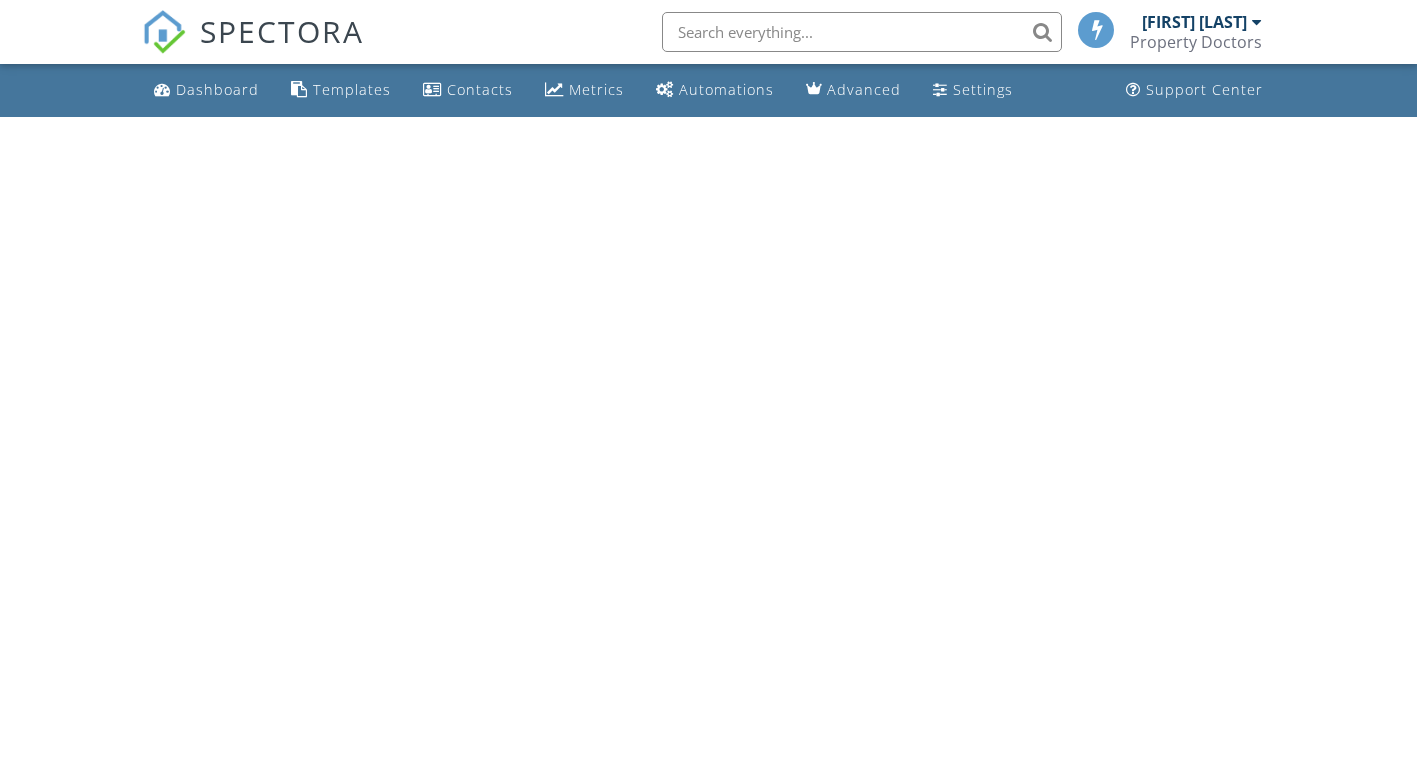 scroll, scrollTop: 0, scrollLeft: 0, axis: both 